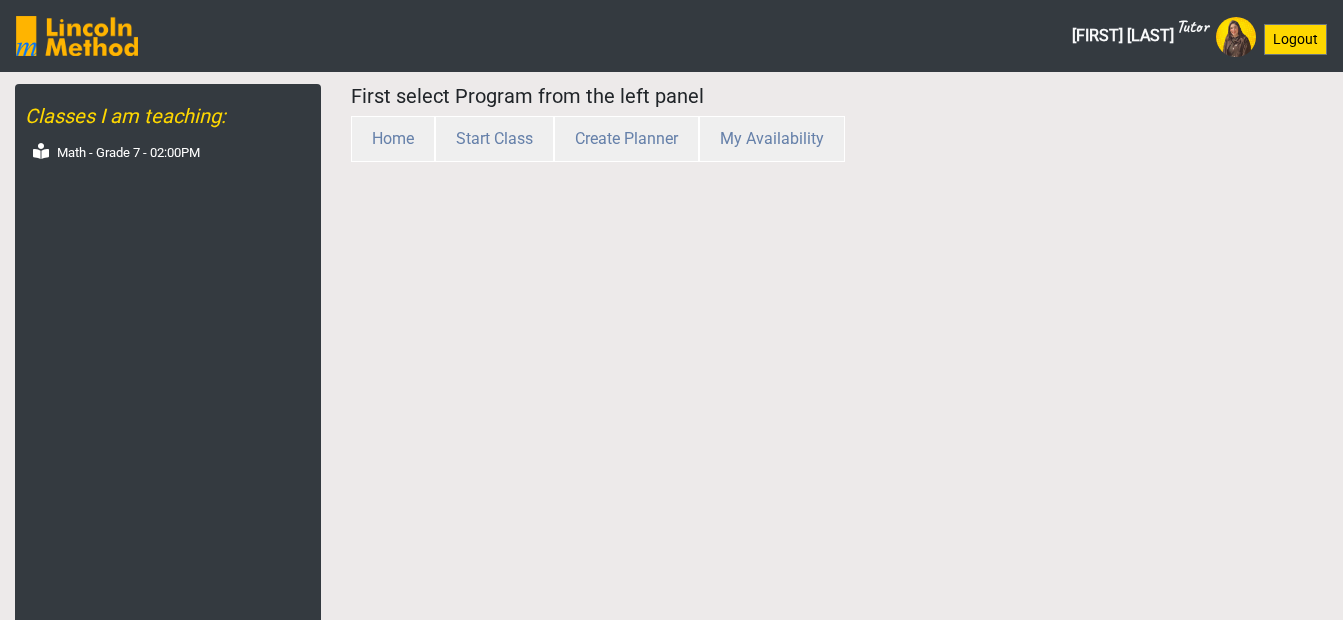 scroll, scrollTop: 0, scrollLeft: 0, axis: both 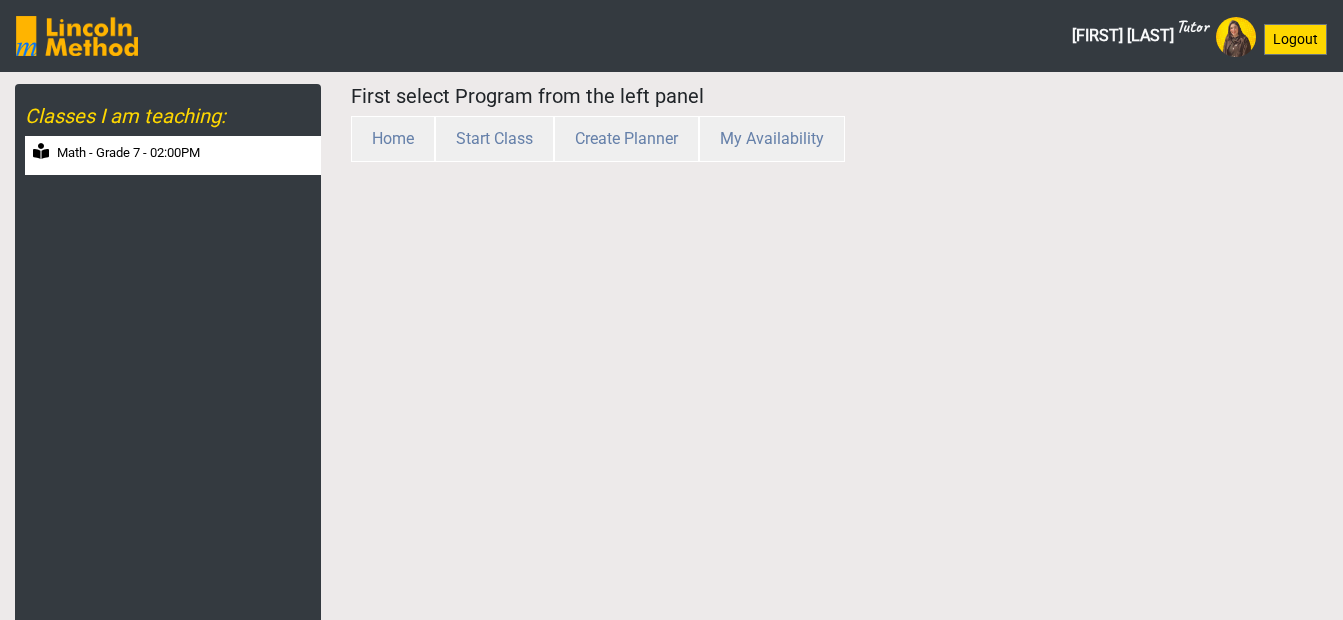 click on "Math - Grade 7 - 02:00PM" at bounding box center (128, 153) 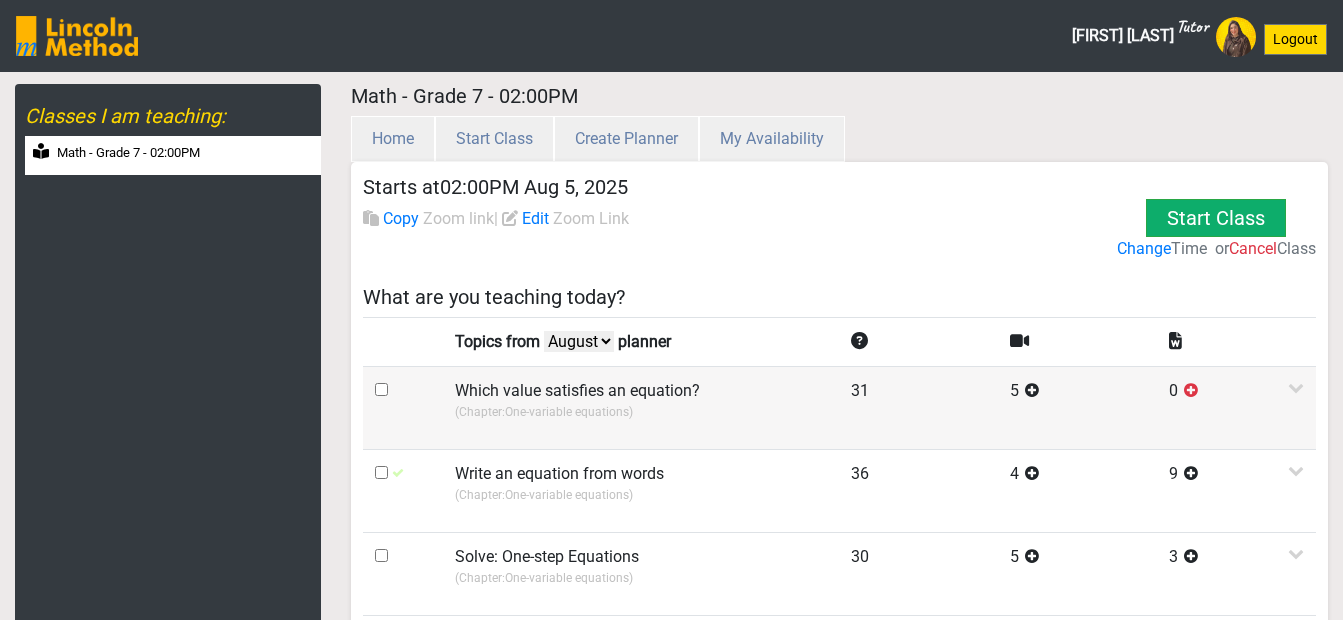 click at bounding box center [381, 389] 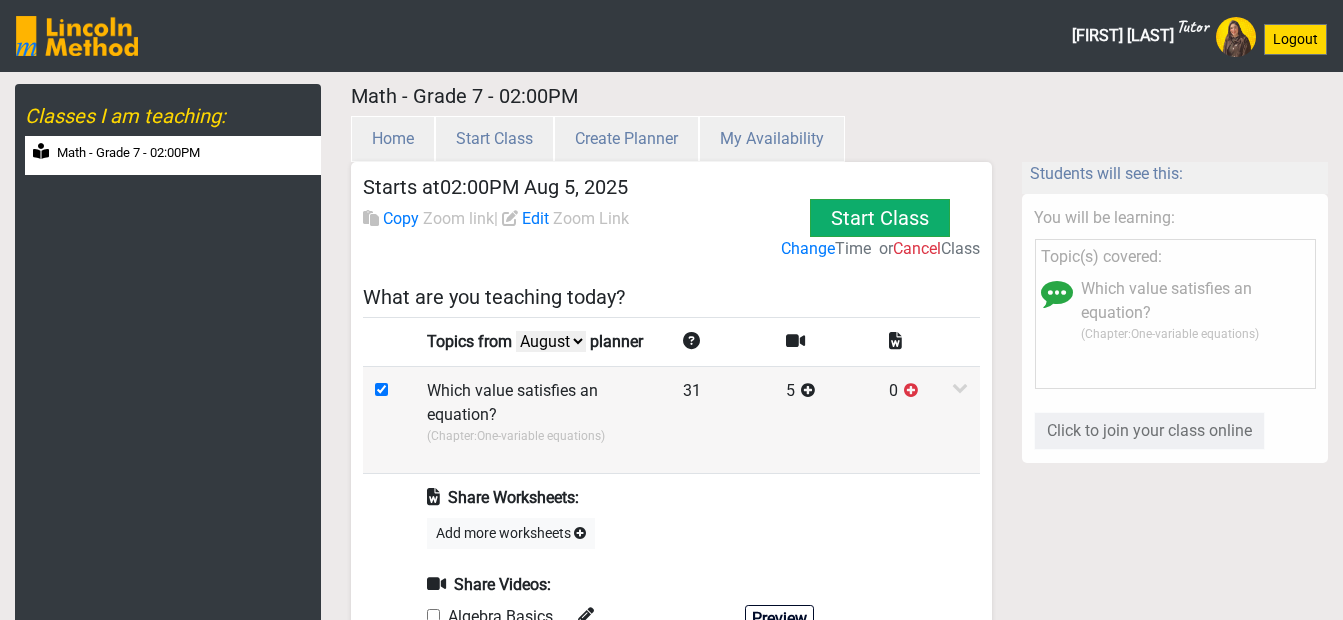 click at bounding box center [381, 389] 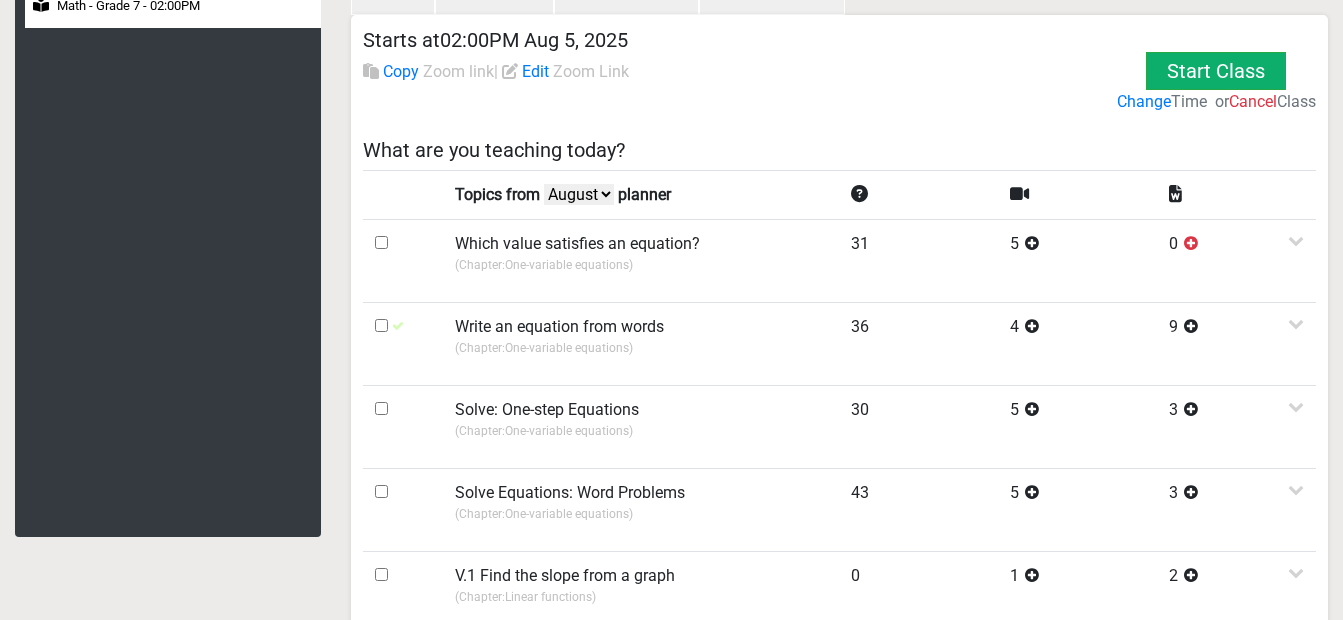 scroll, scrollTop: 250, scrollLeft: 0, axis: vertical 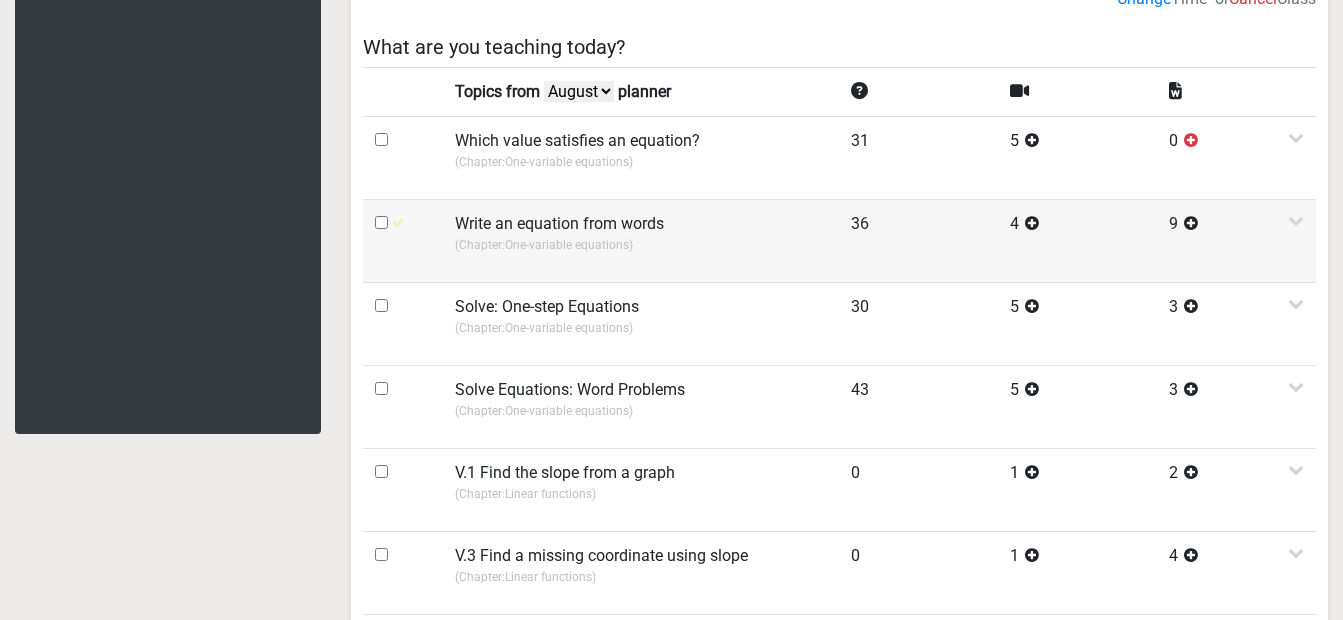 click at bounding box center (402, 240) 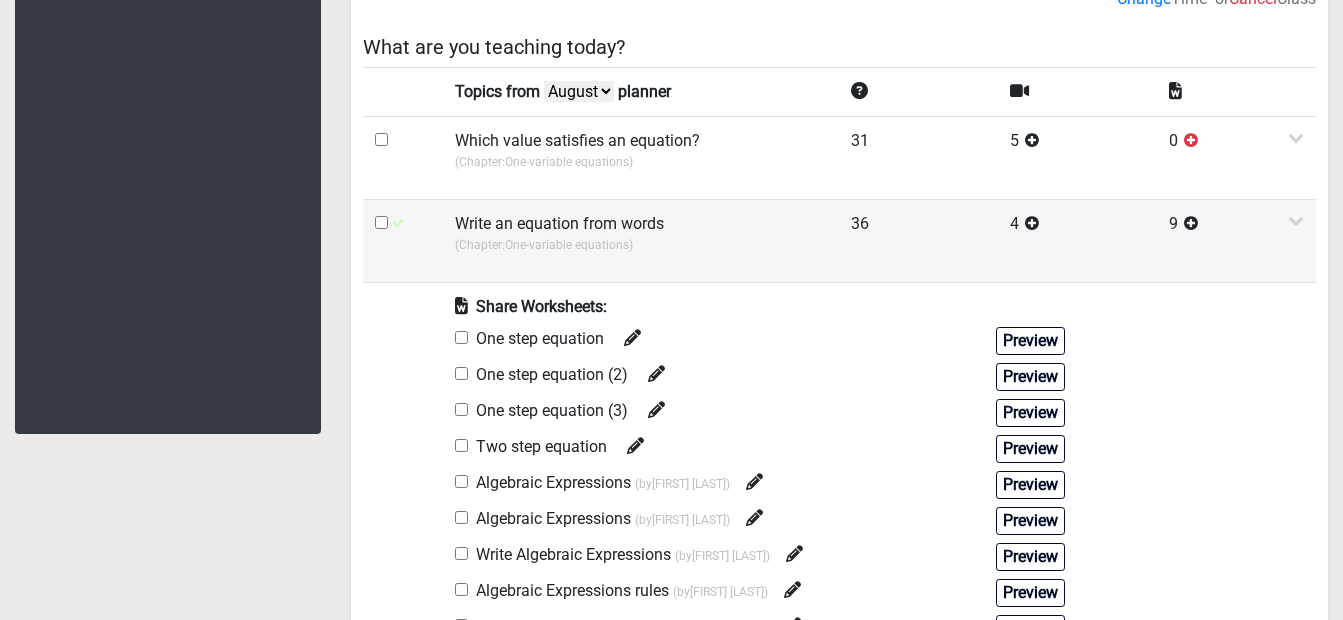 scroll, scrollTop: 294, scrollLeft: 0, axis: vertical 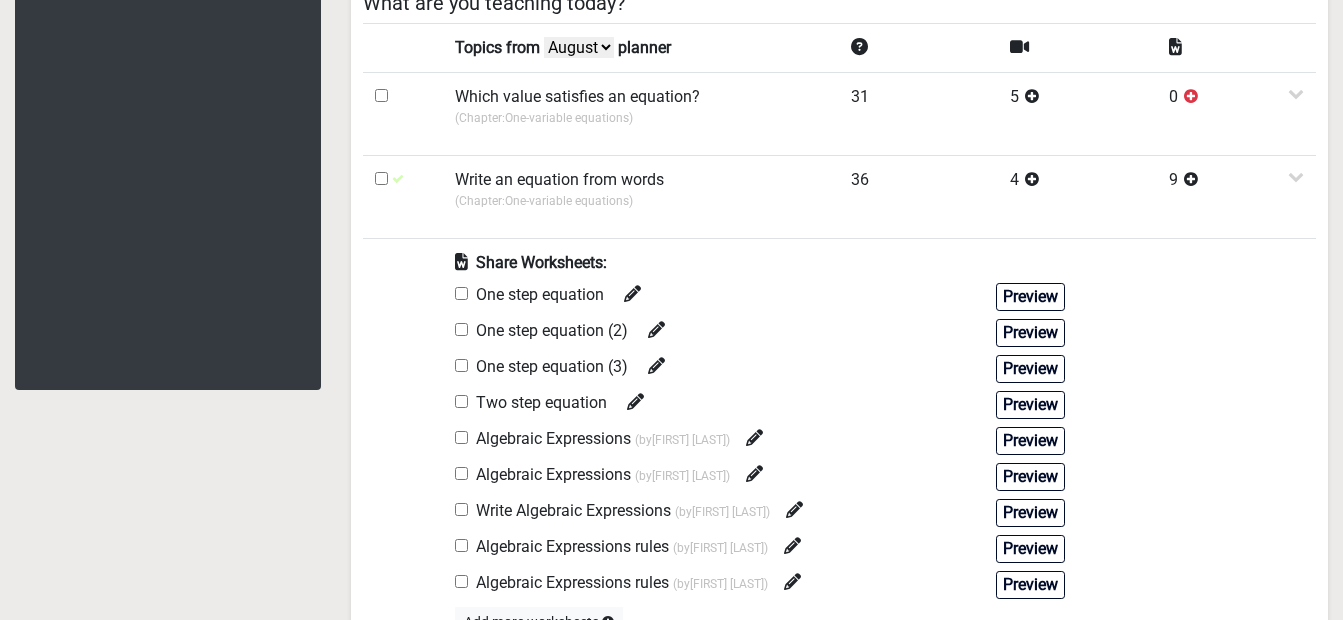 click at bounding box center [461, 293] 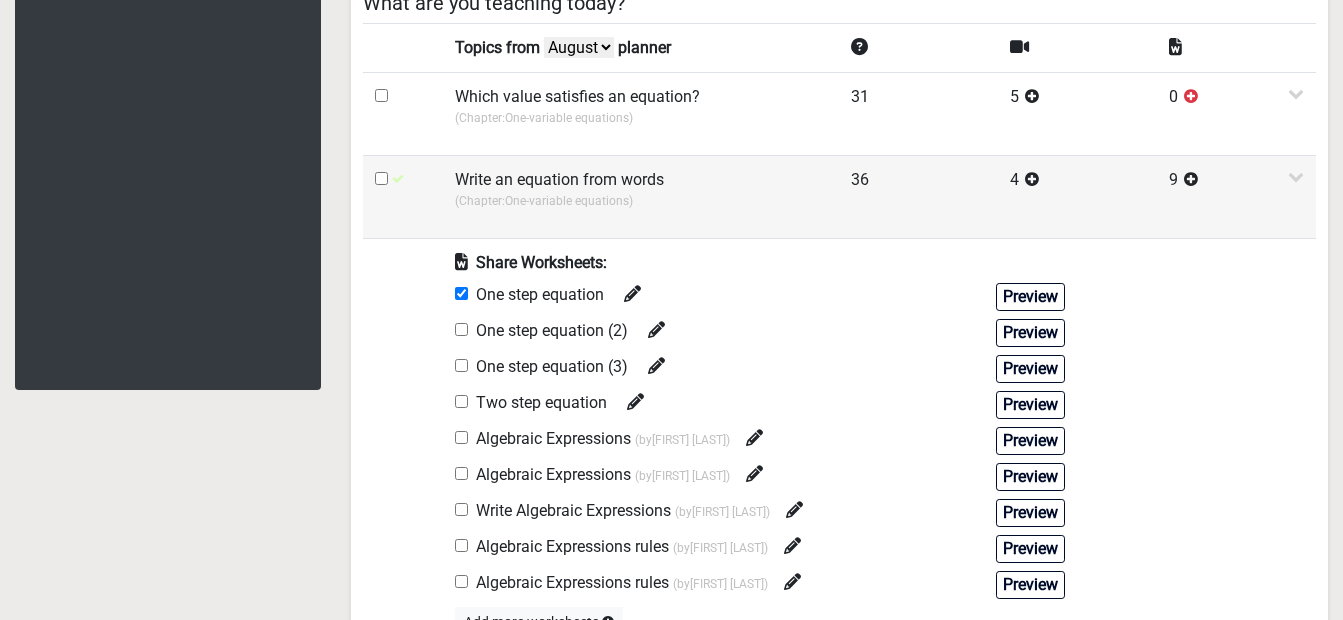 click at bounding box center (381, 178) 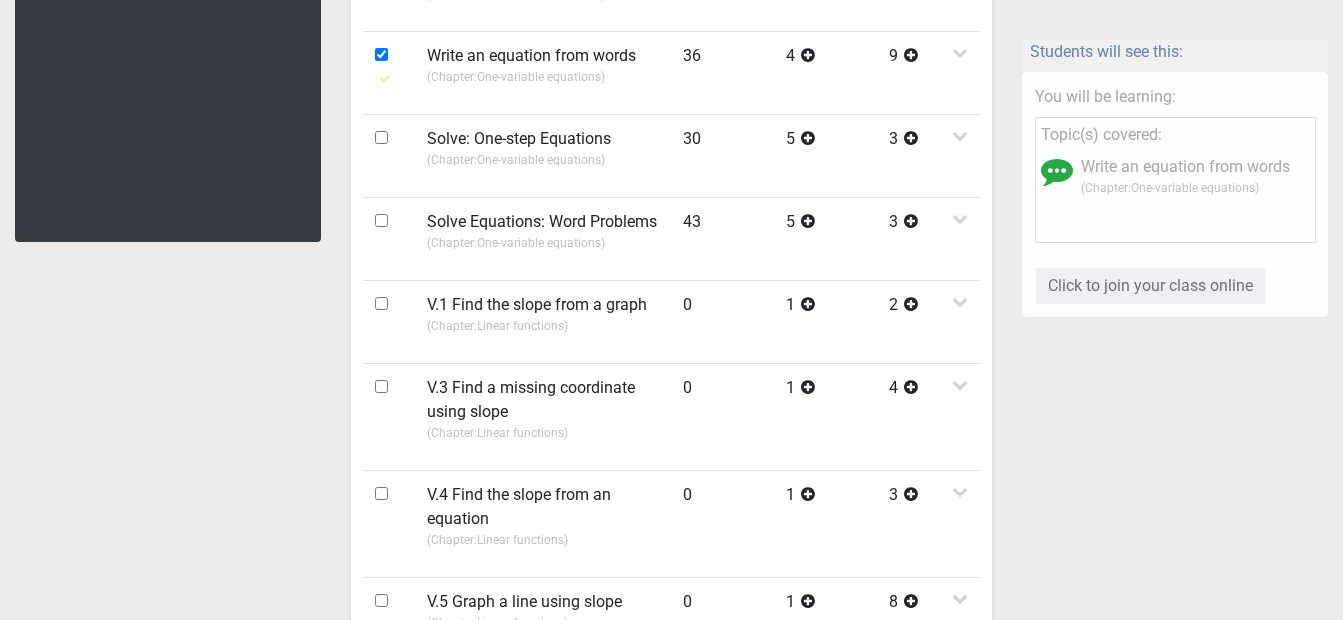 scroll, scrollTop: 447, scrollLeft: 0, axis: vertical 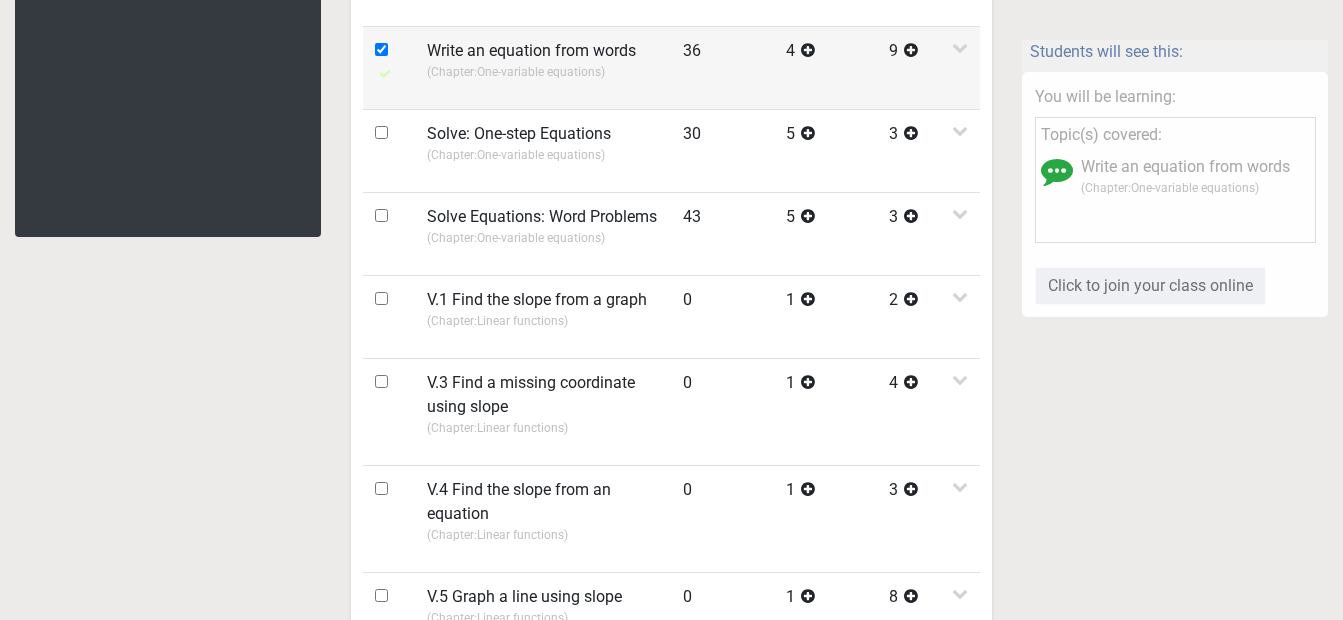 click on "9" at bounding box center [928, 67] 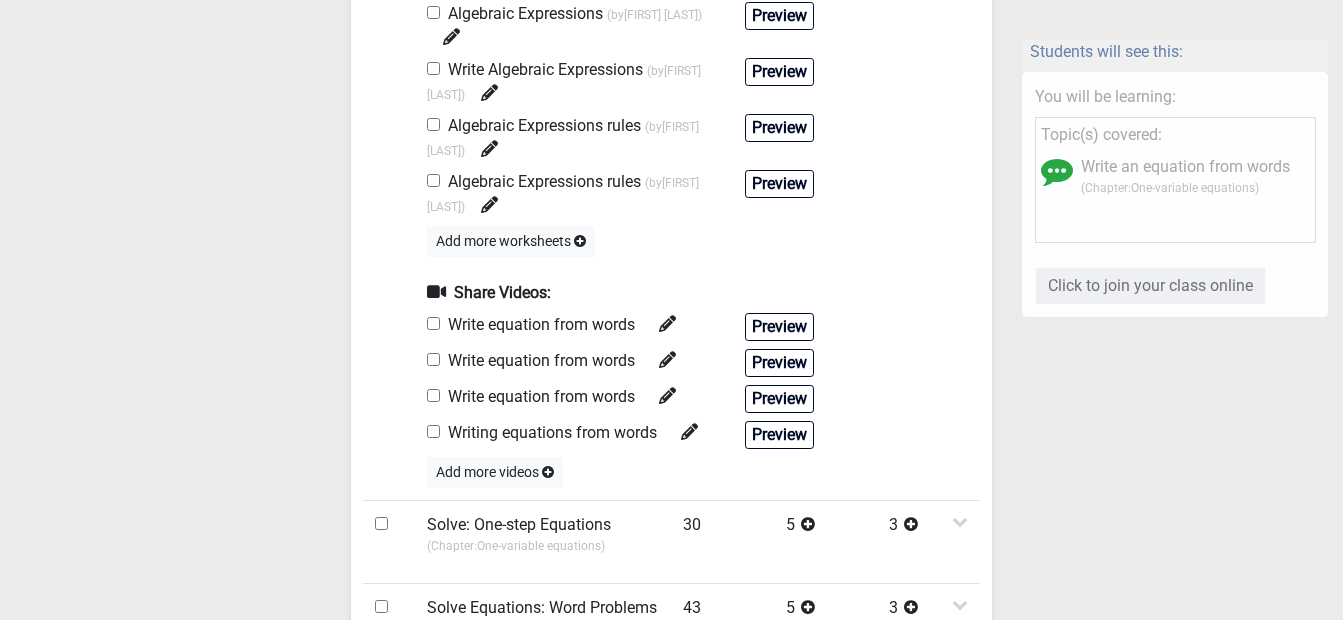 scroll, scrollTop: 805, scrollLeft: 0, axis: vertical 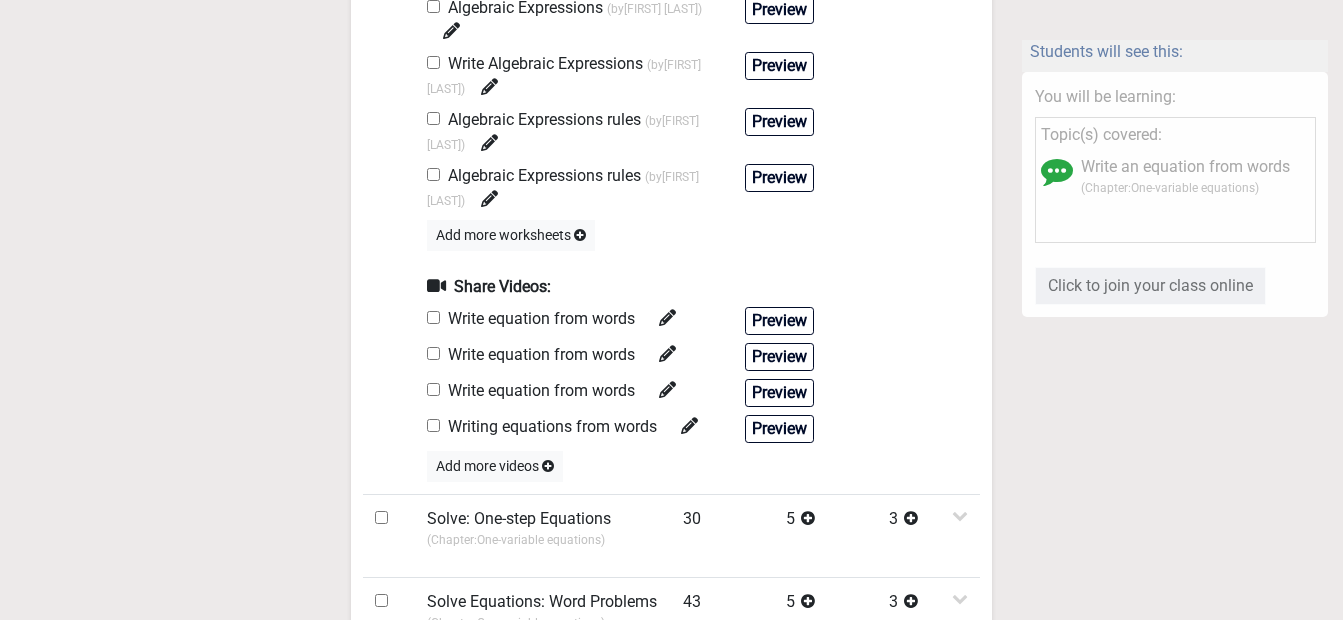 click at bounding box center (433, 317) 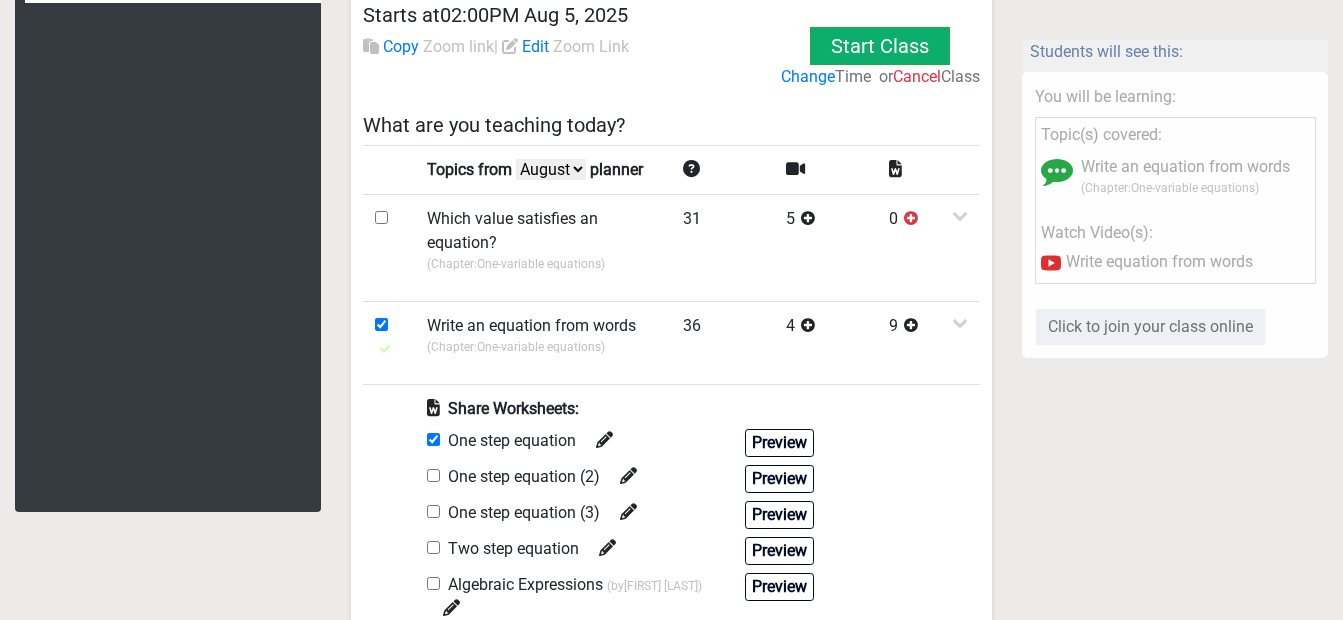 scroll, scrollTop: 5, scrollLeft: 0, axis: vertical 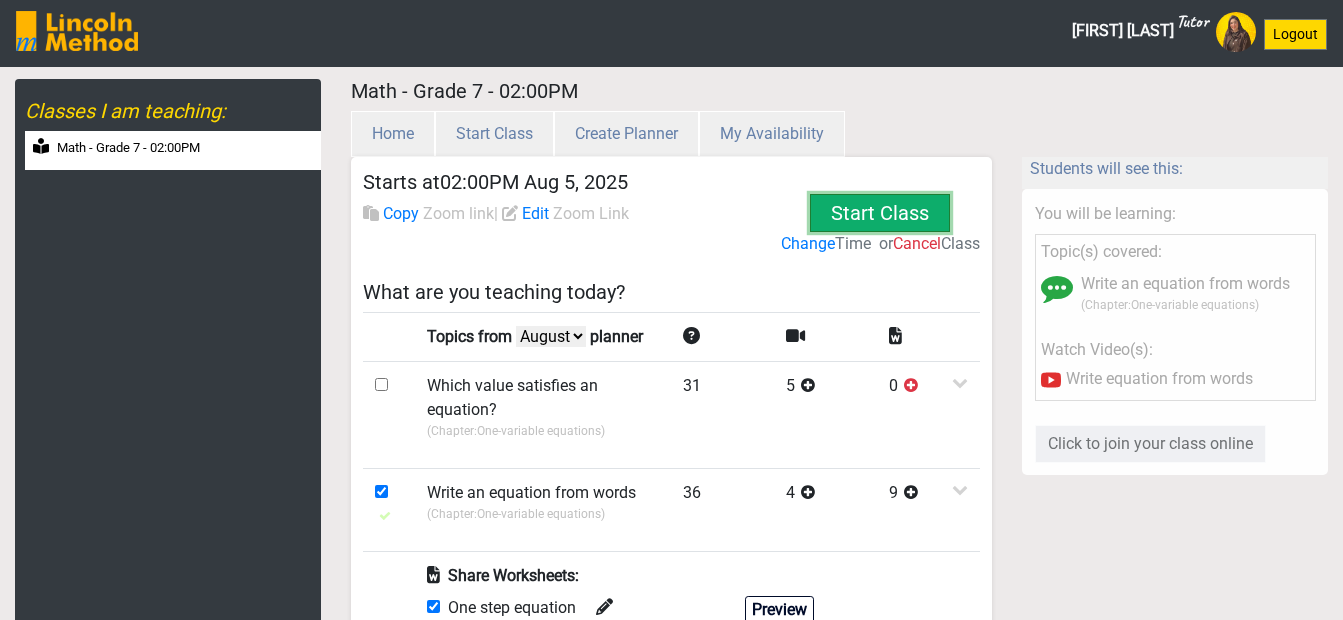click on "Start Class" at bounding box center (880, 213) 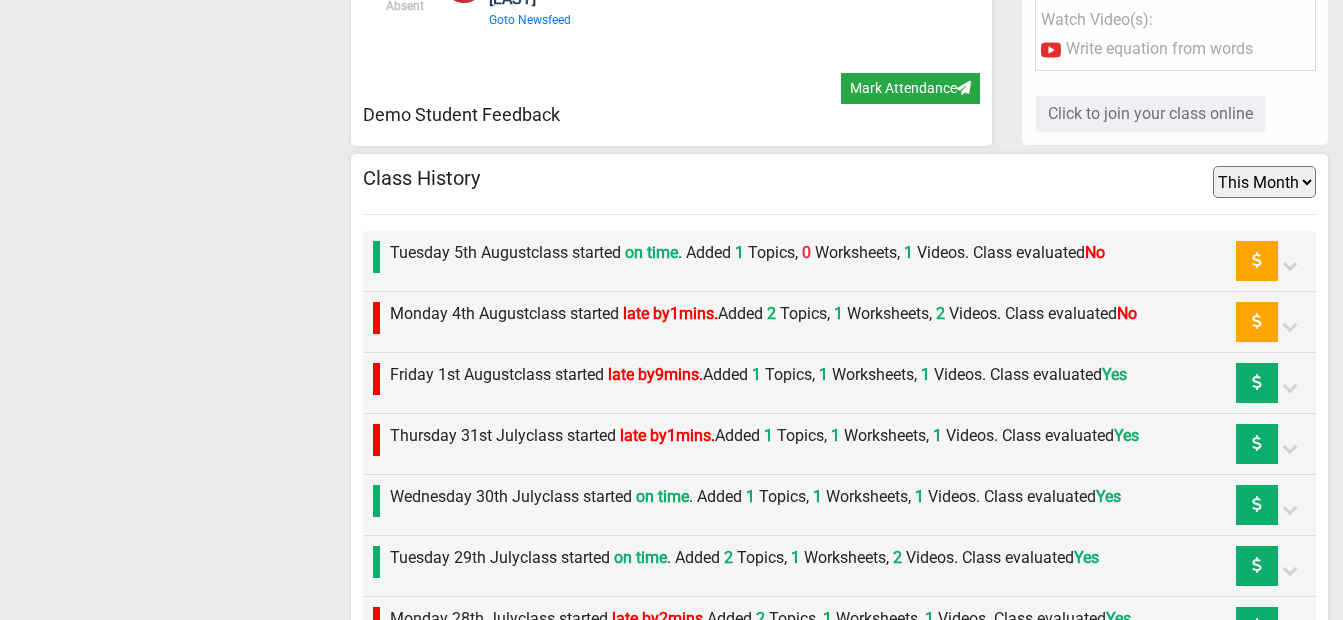 scroll, scrollTop: 2147, scrollLeft: 0, axis: vertical 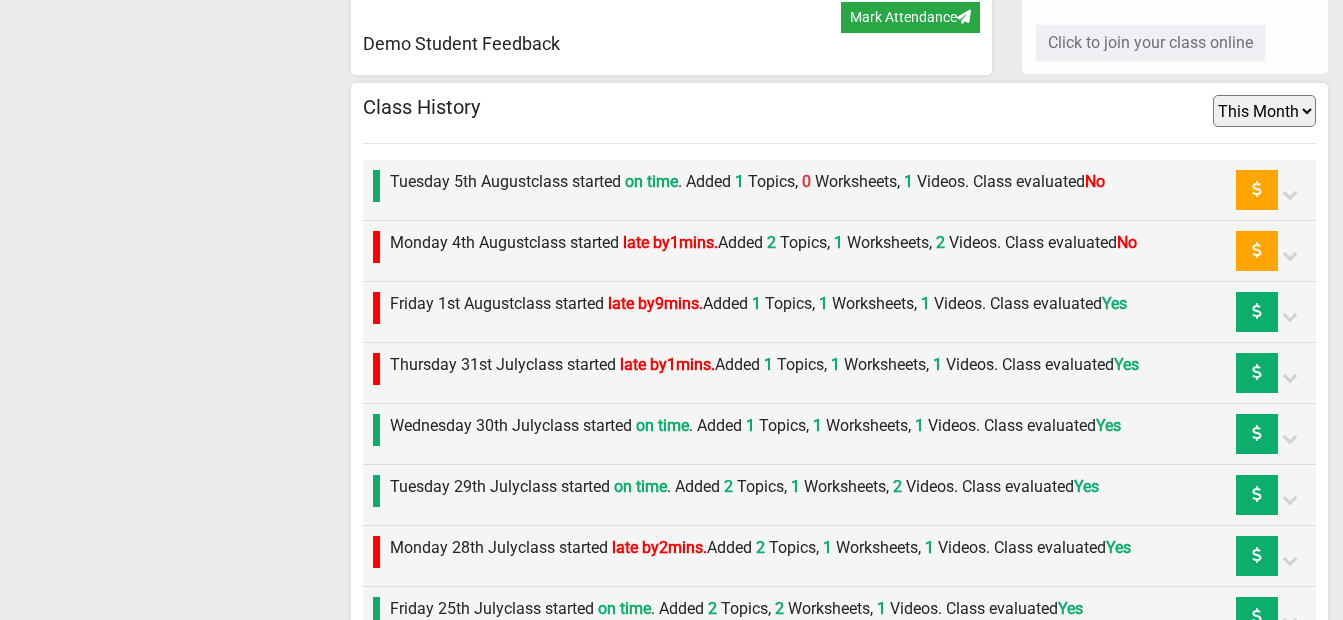 click at bounding box center (1290, 255) 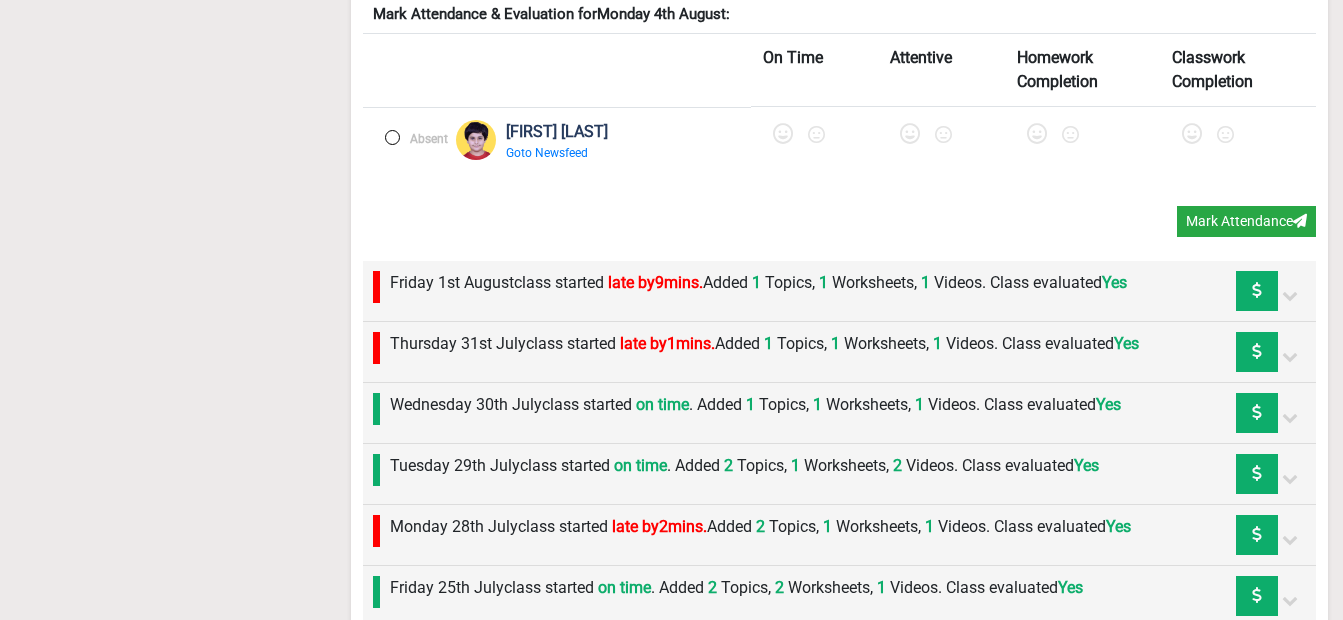scroll, scrollTop: 2736, scrollLeft: 0, axis: vertical 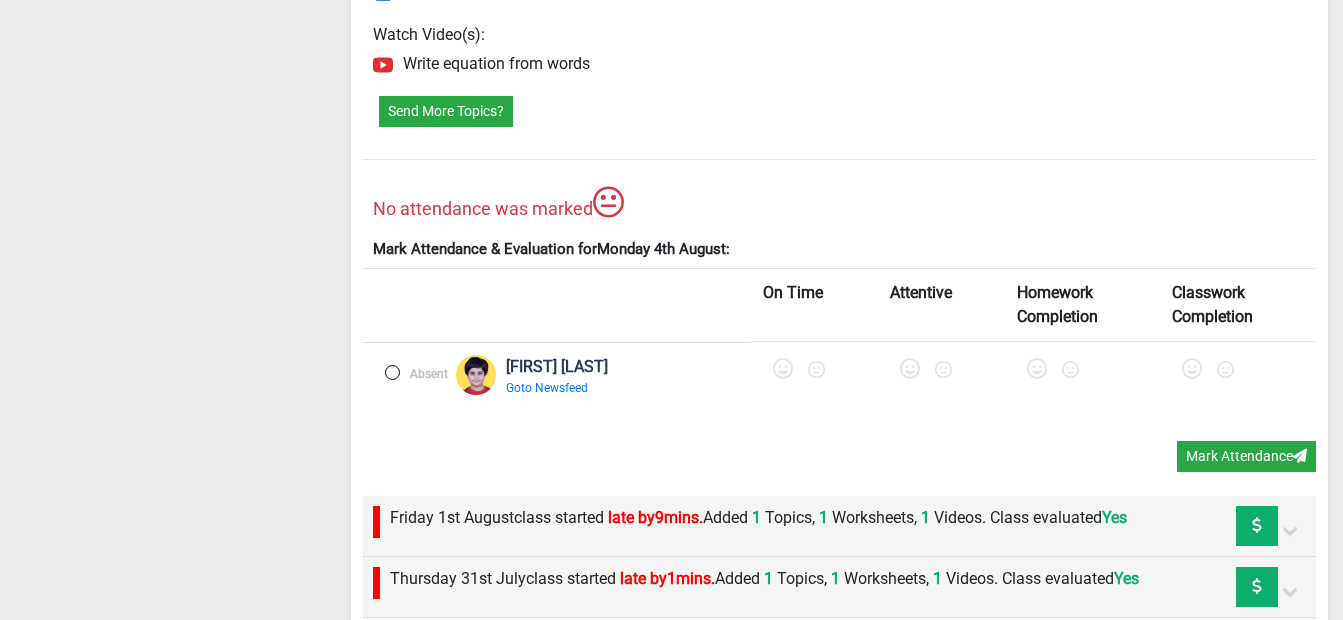 click at bounding box center [783, 369] 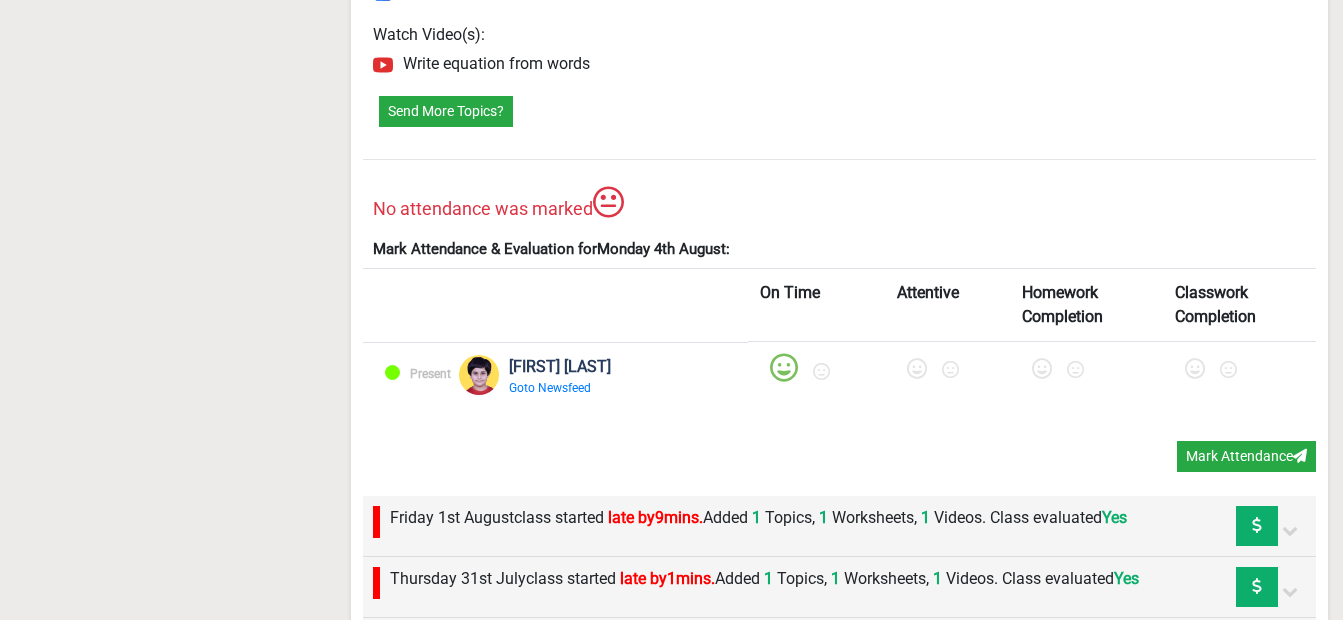 click at bounding box center [917, 369] 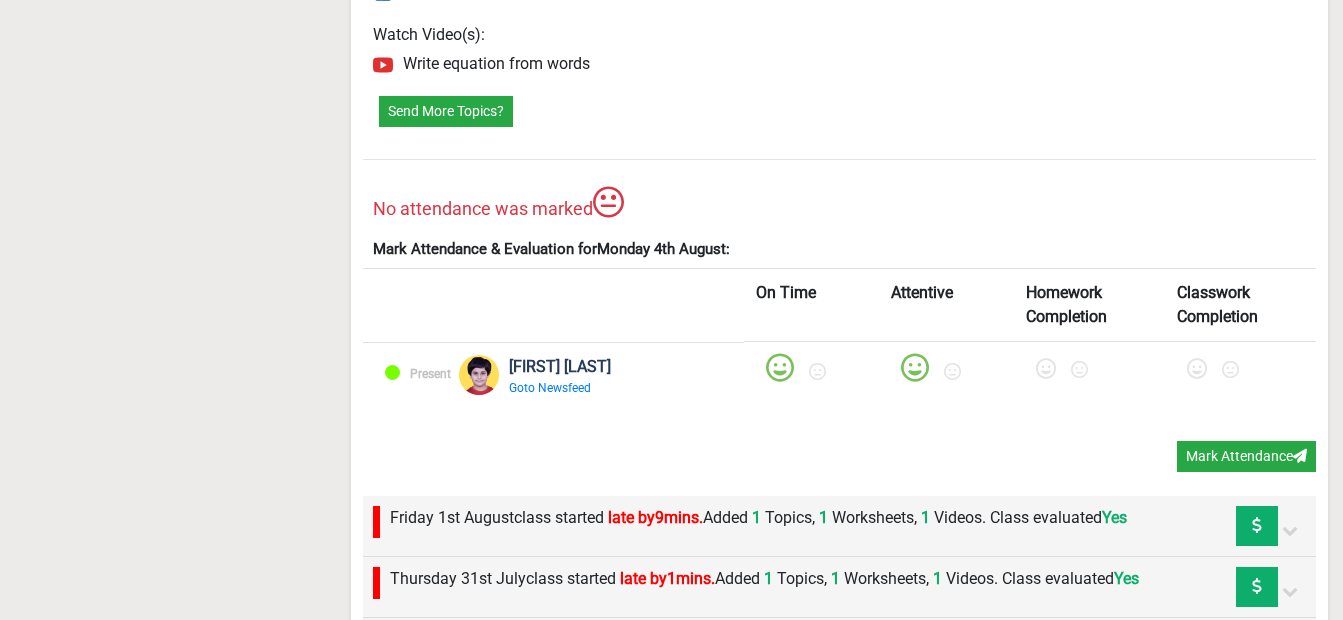 click at bounding box center (1046, 369) 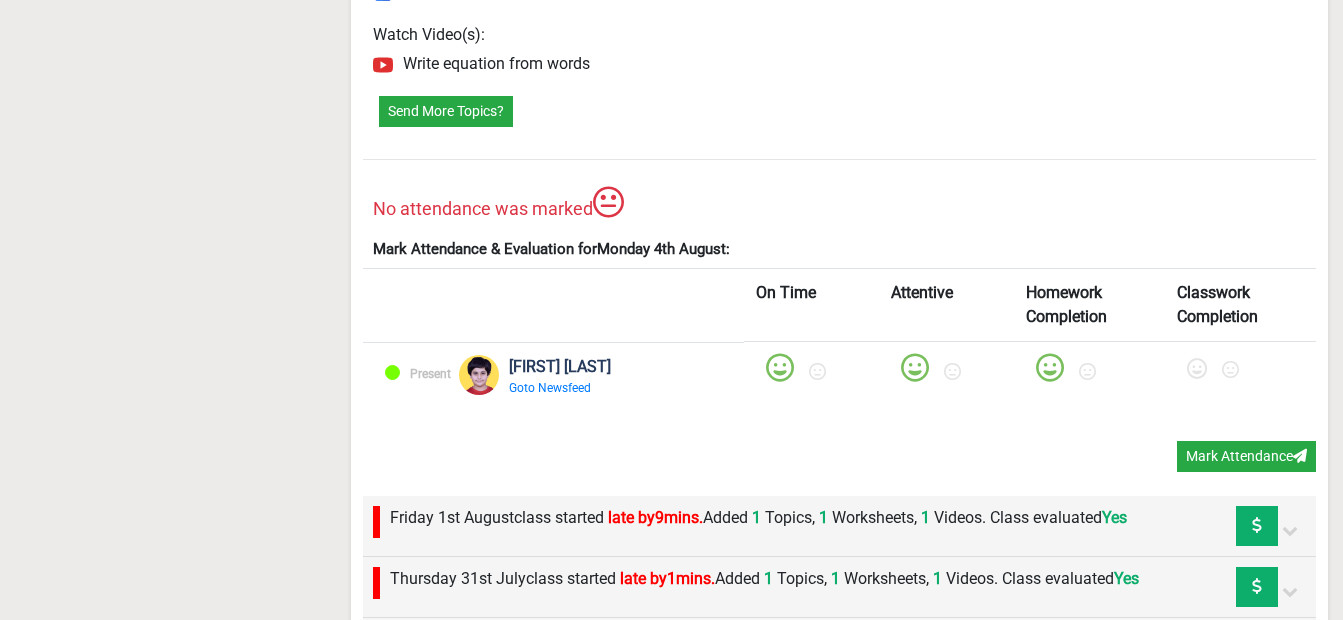 click at bounding box center (1197, 369) 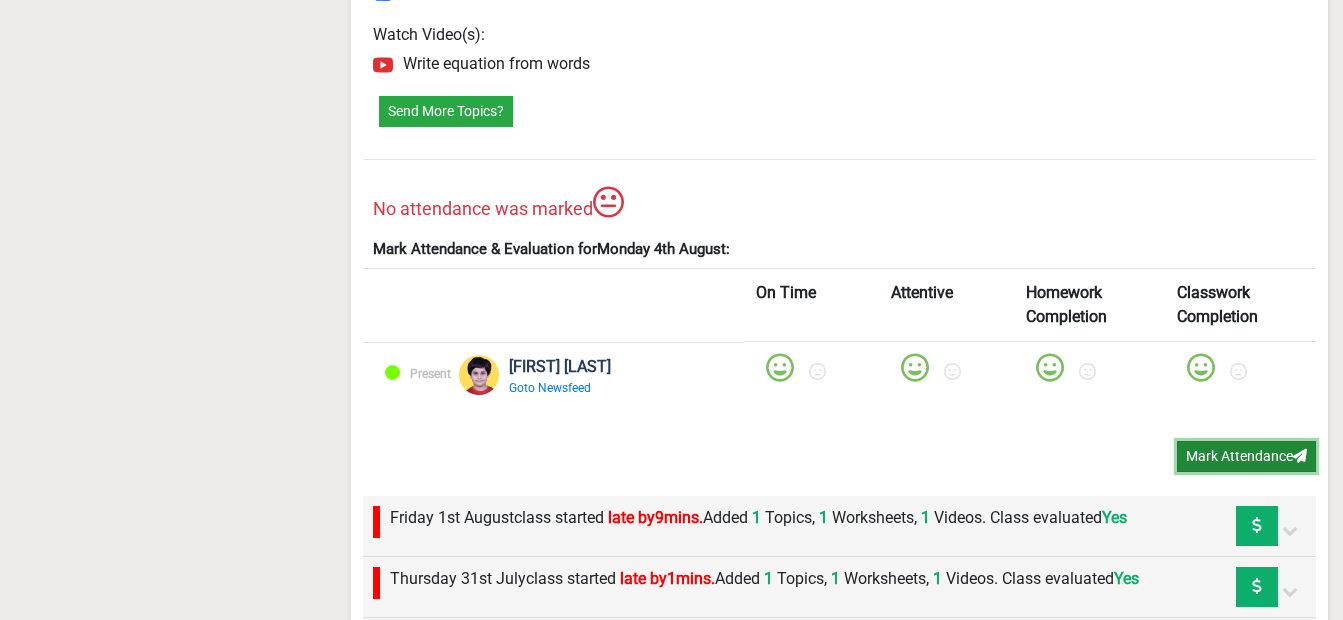 click on "Mark Attendance" at bounding box center (1246, 456) 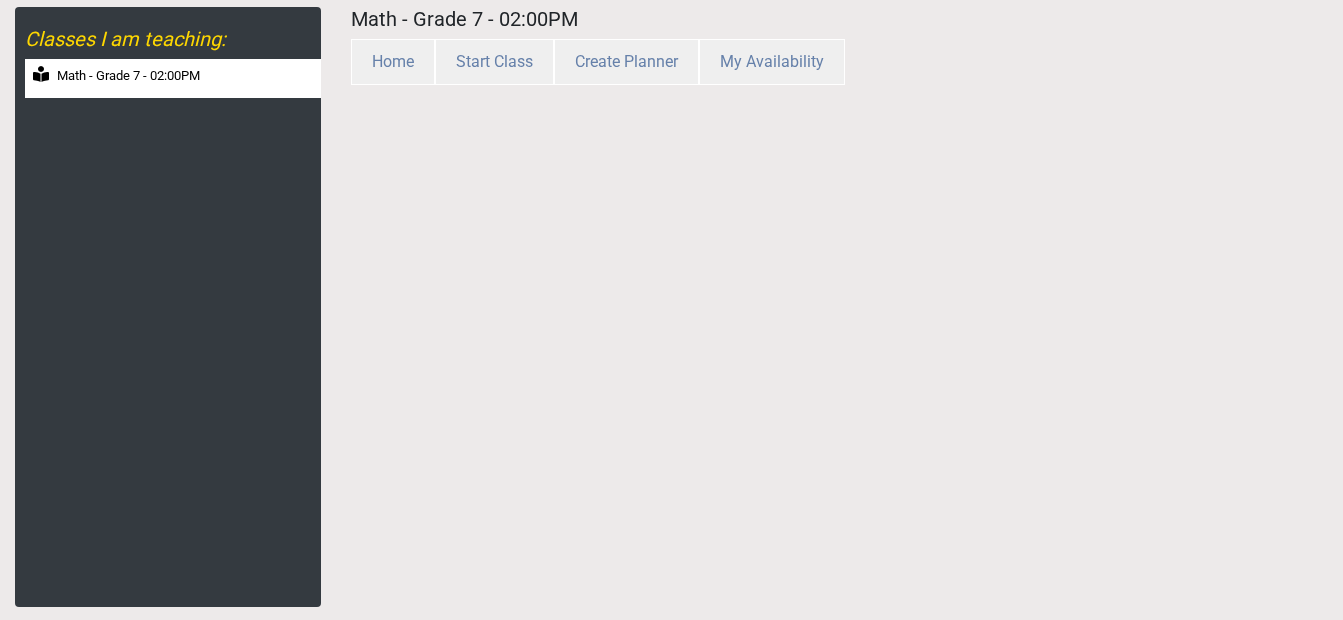 scroll, scrollTop: 77, scrollLeft: 0, axis: vertical 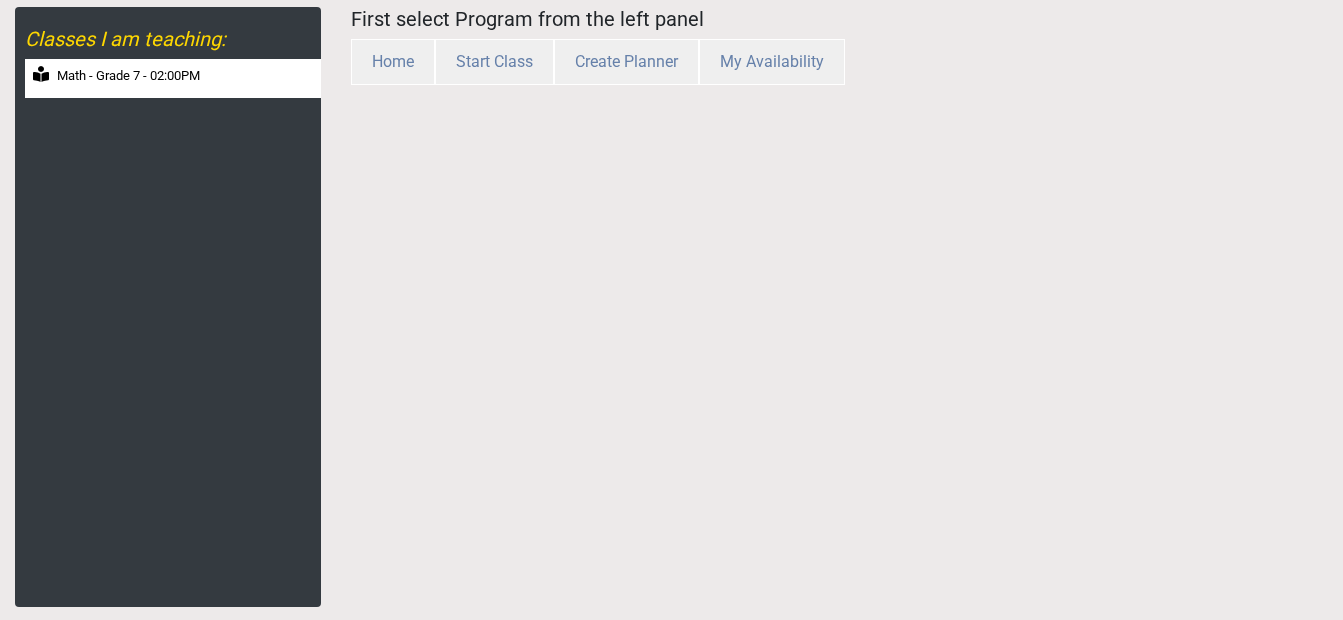click on "Math - Grade 7 - 02:00PM" at bounding box center [128, 76] 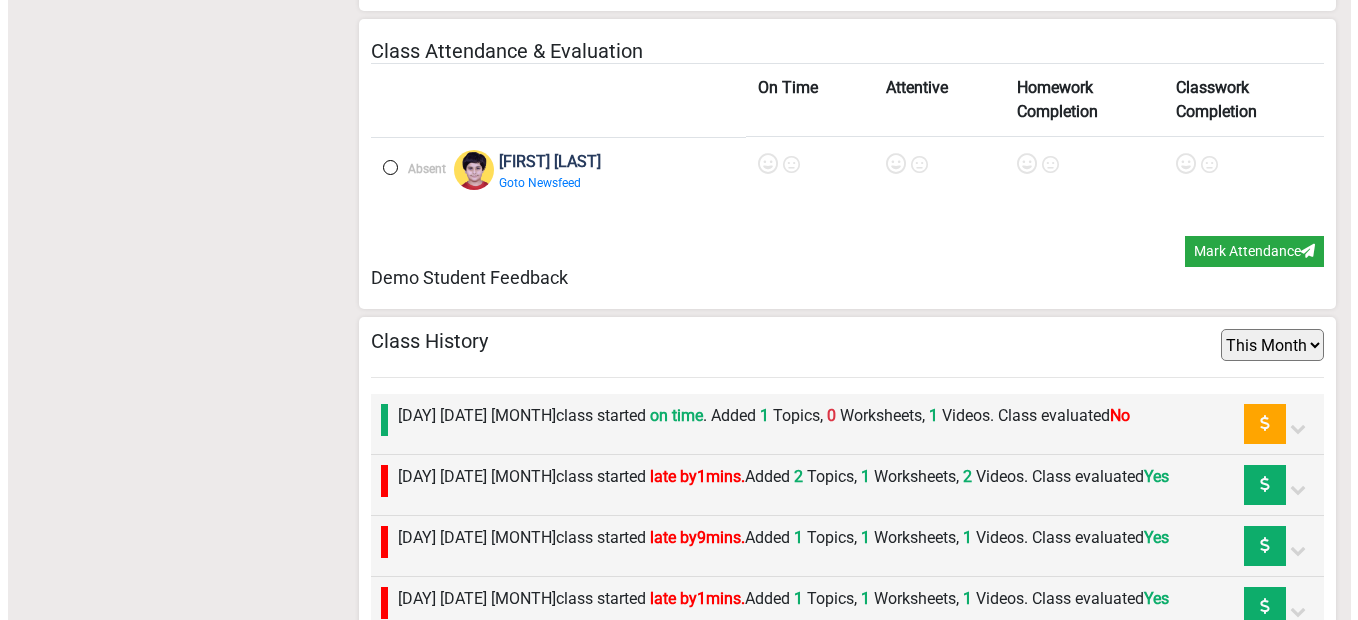 scroll, scrollTop: 1302, scrollLeft: 0, axis: vertical 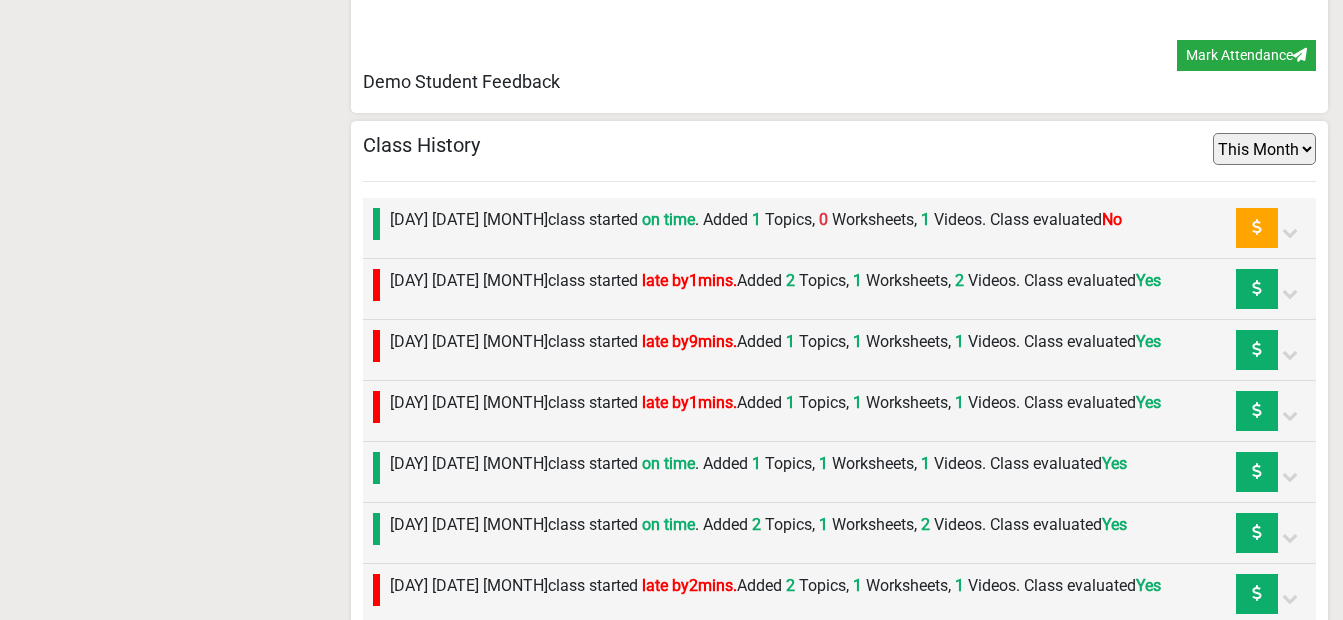 click at bounding box center (1290, 232) 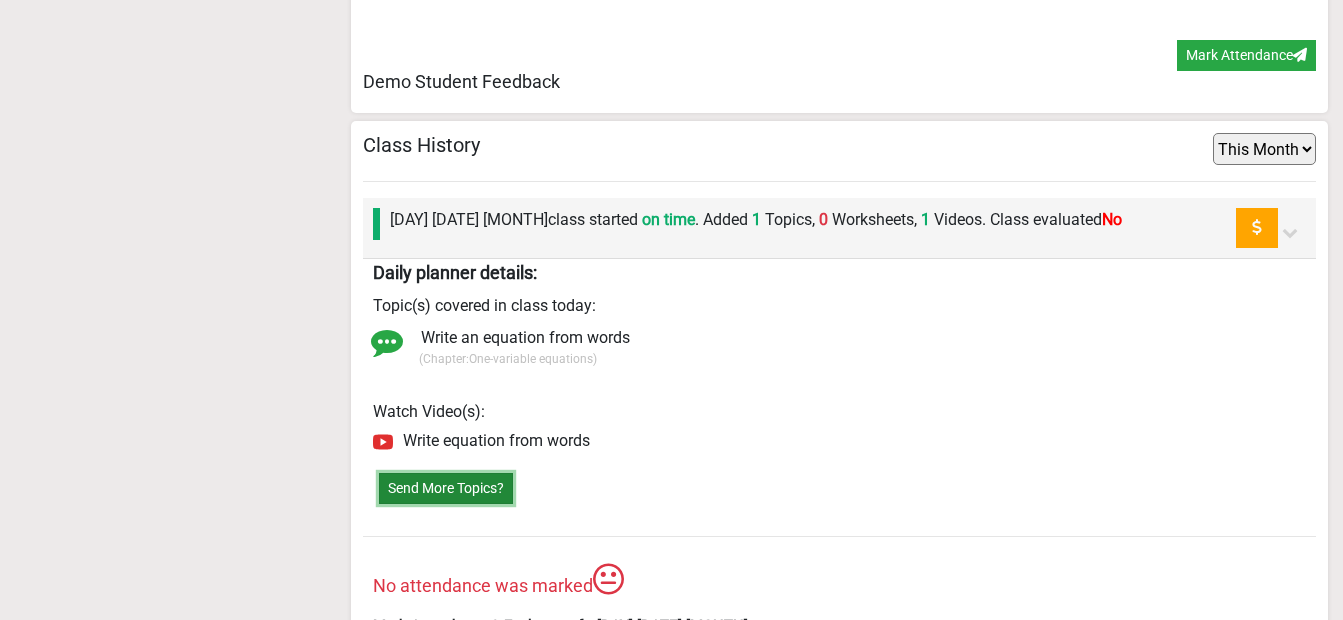 click on "Send More Topics?" at bounding box center (446, 488) 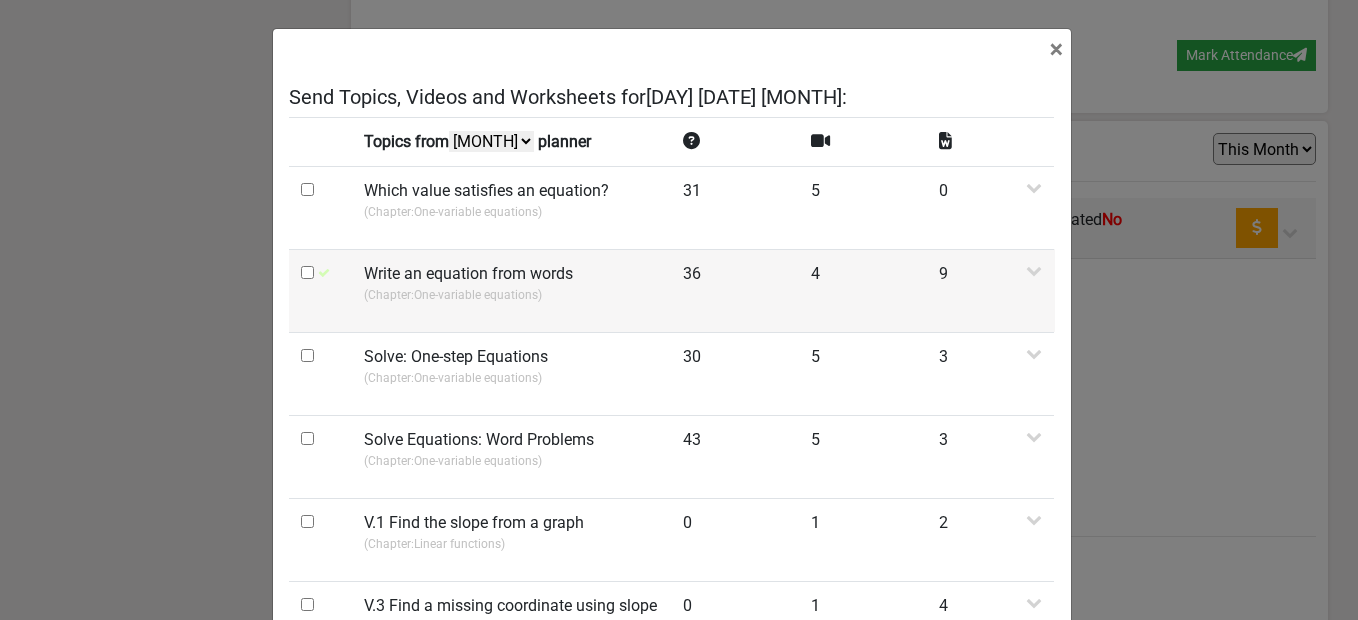 click at bounding box center [307, 272] 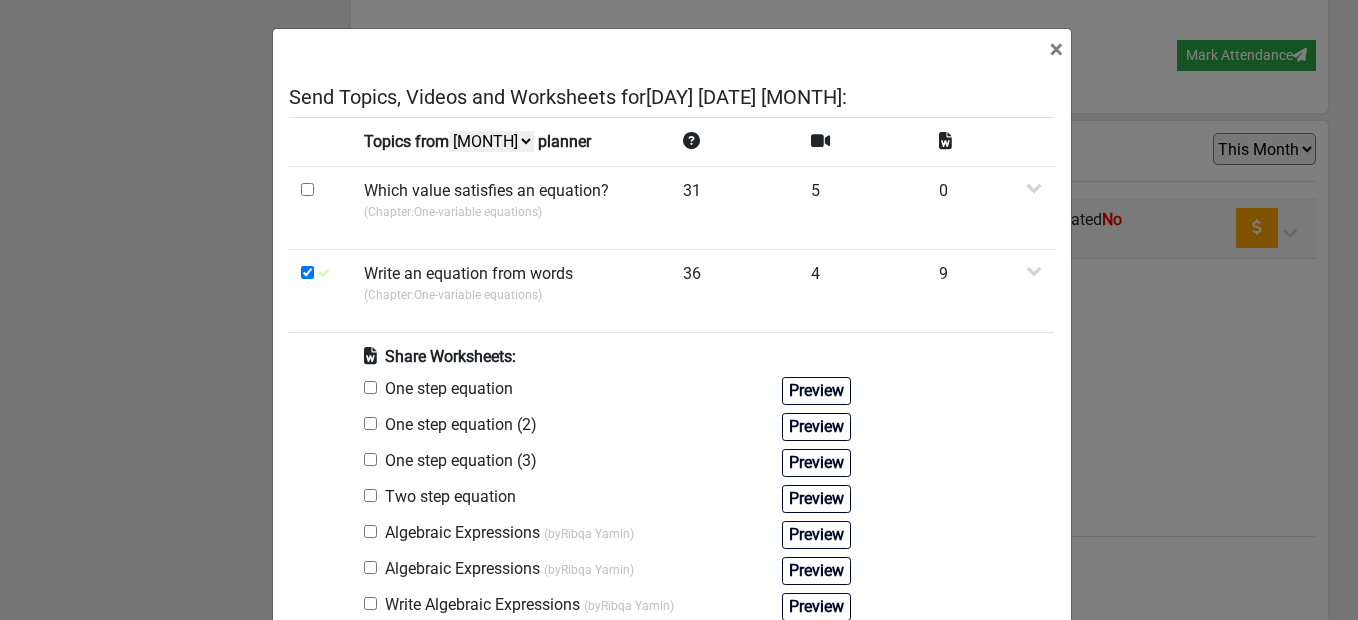 click at bounding box center [370, 387] 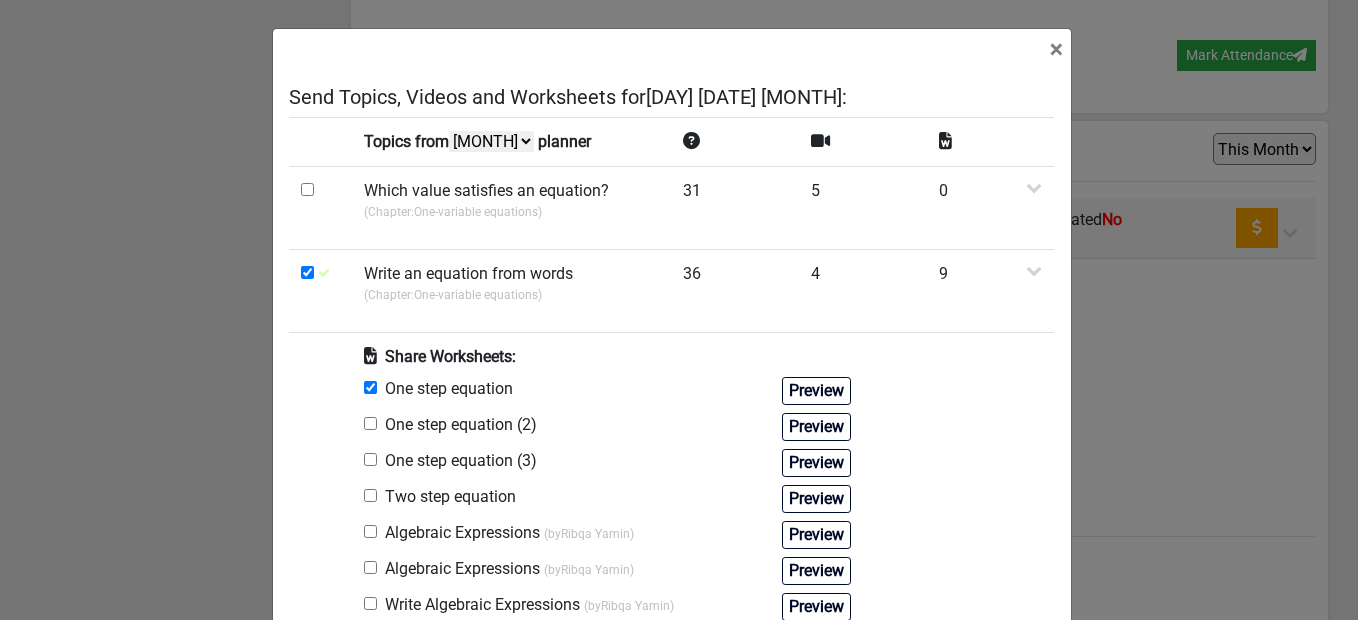 click at bounding box center [370, 495] 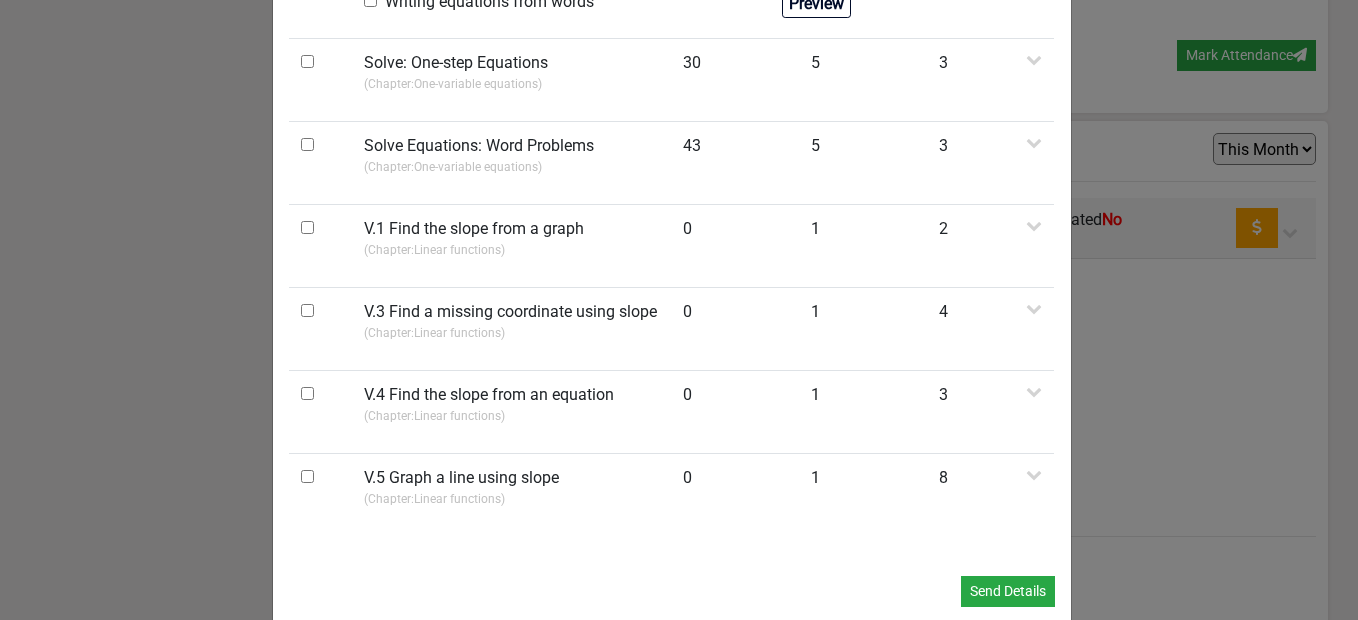 scroll, scrollTop: 899, scrollLeft: 0, axis: vertical 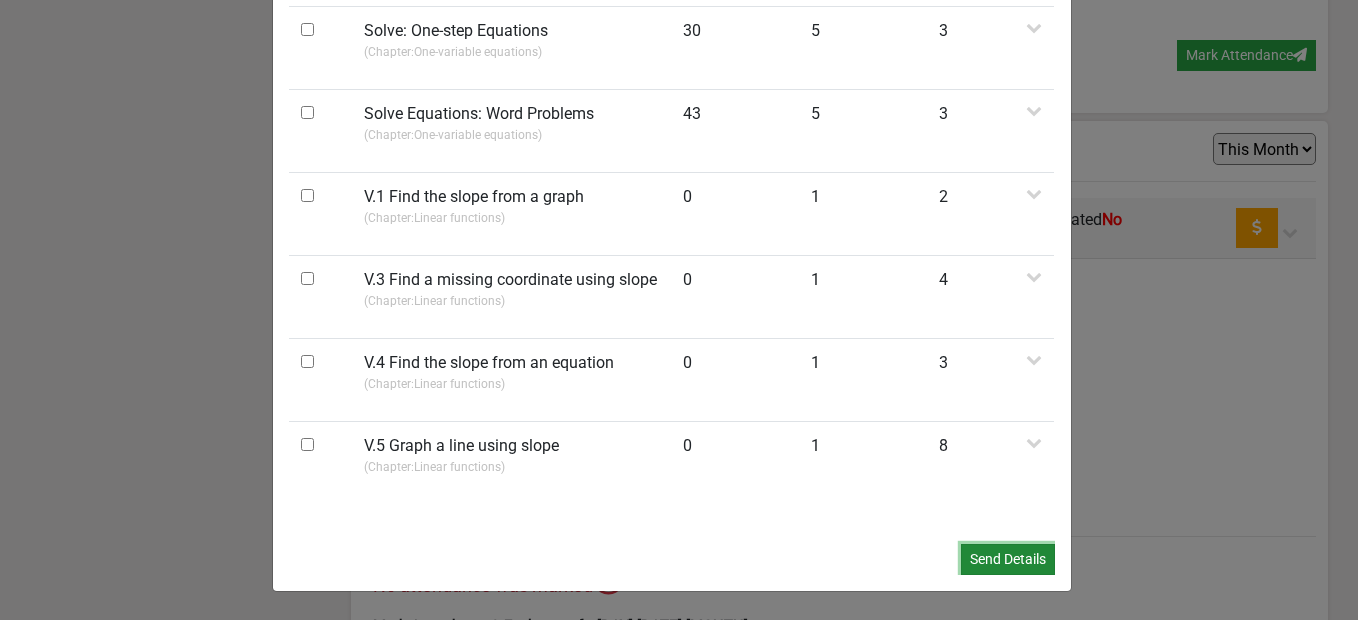 click on "Send Details" at bounding box center [1008, 559] 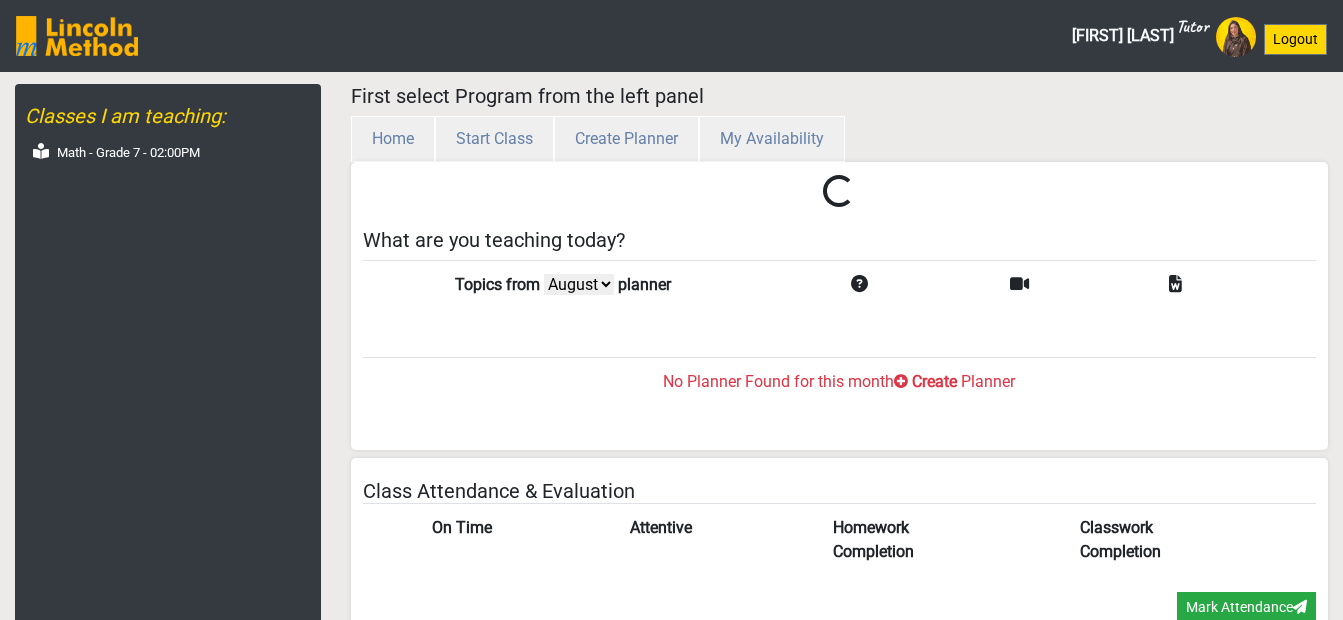select on "month" 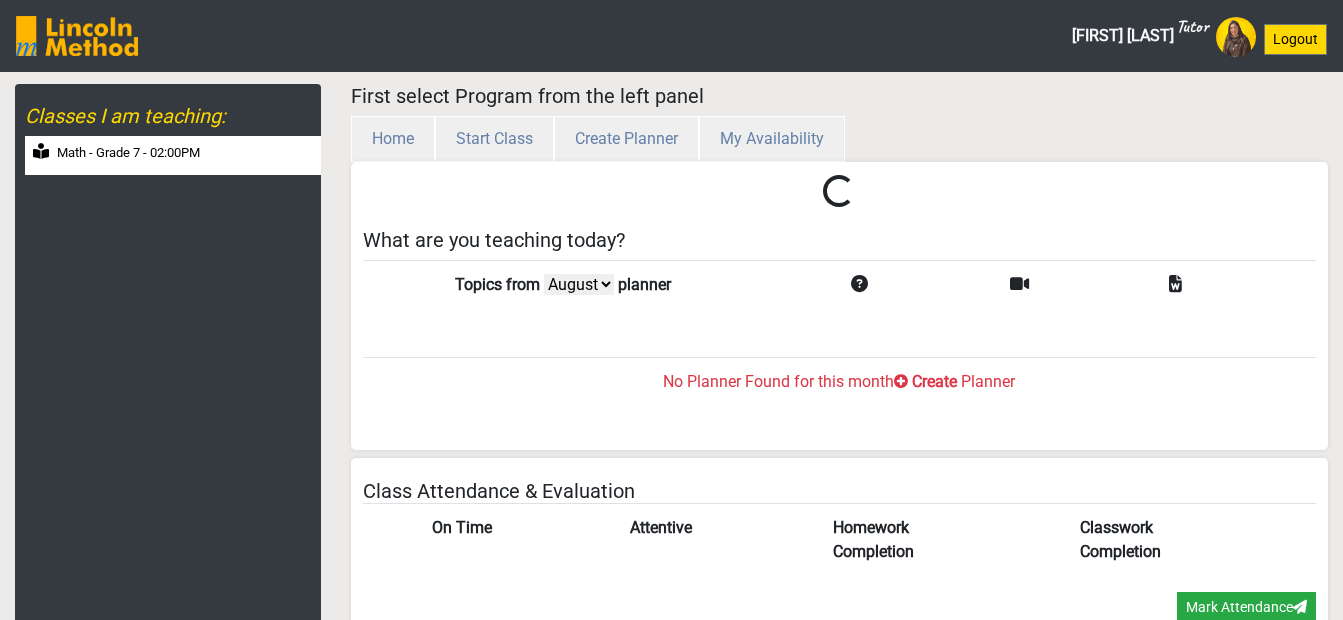 scroll, scrollTop: 0, scrollLeft: 0, axis: both 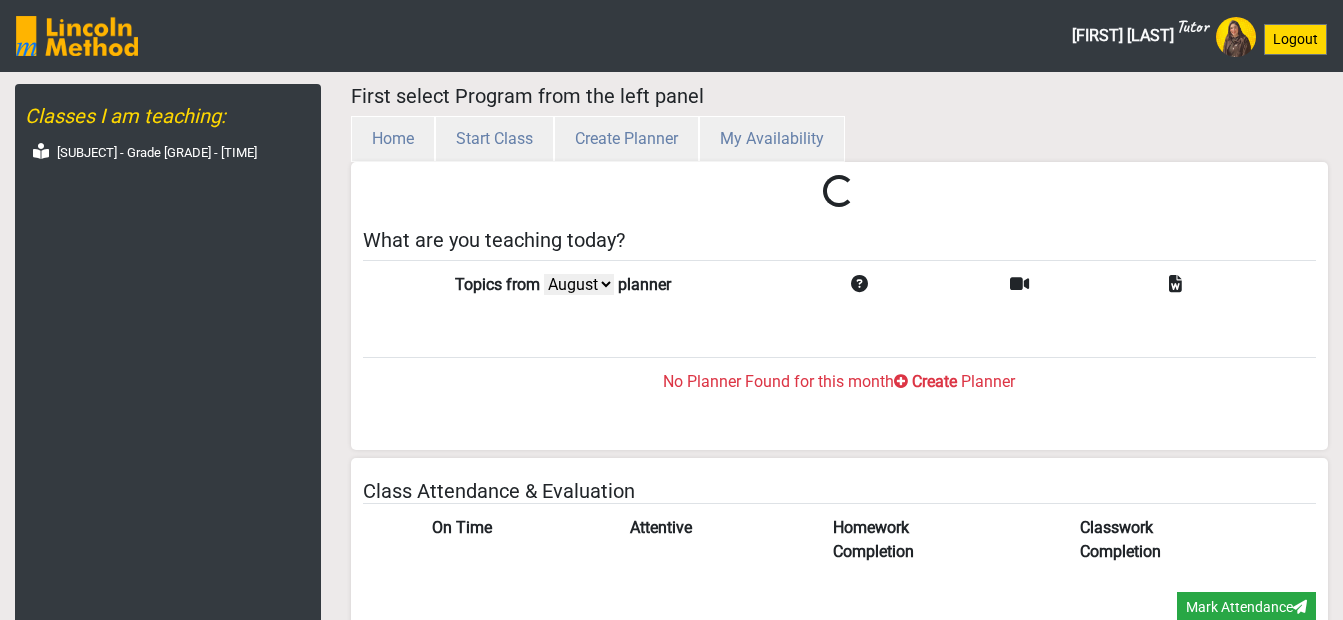 select on "month" 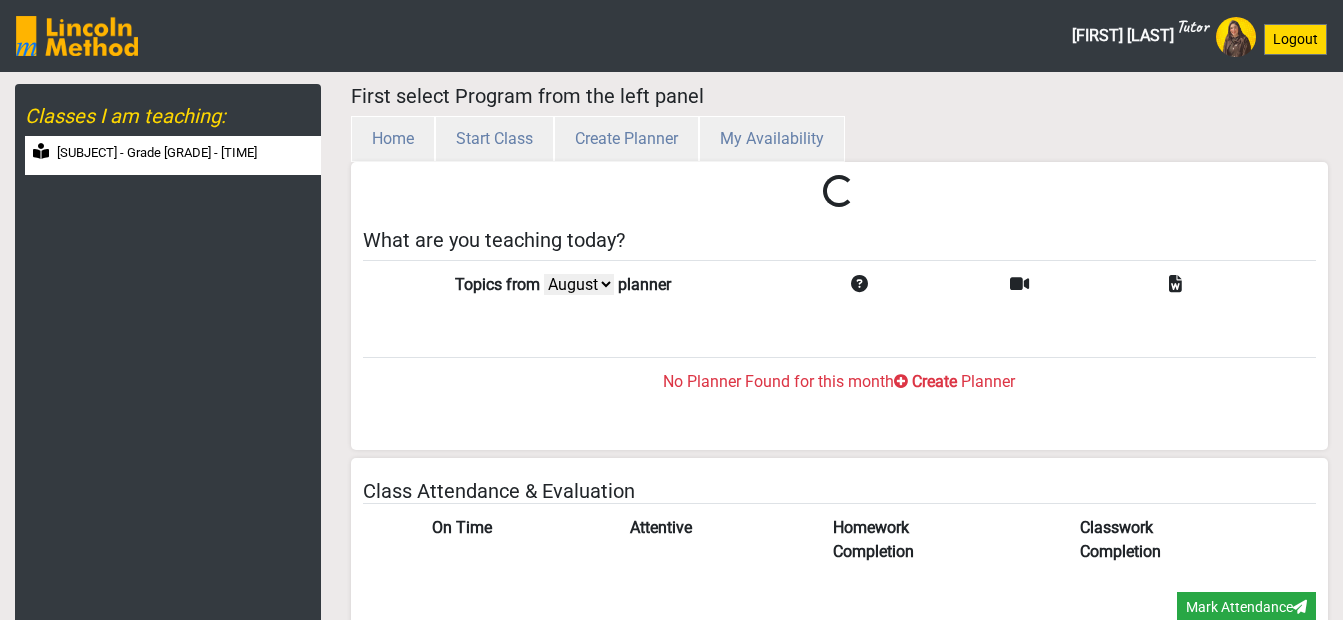 click on "Math - Grade 7 - 02:00PM" at bounding box center [173, 155] 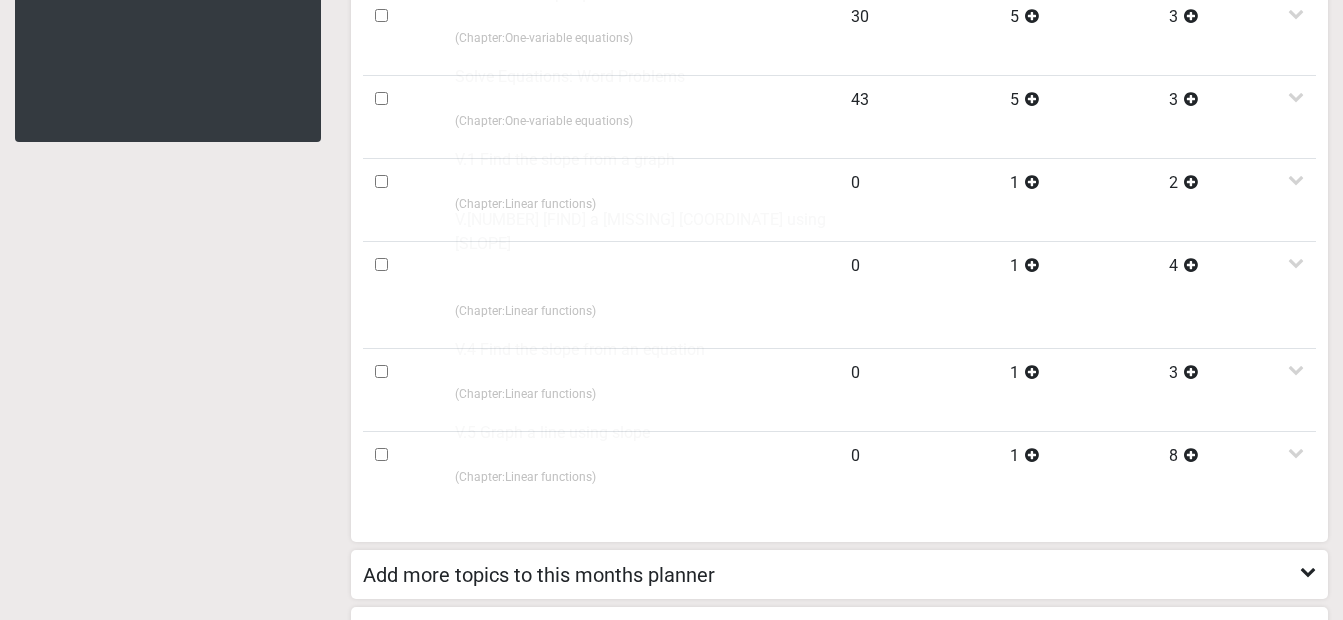 scroll, scrollTop: 724, scrollLeft: 0, axis: vertical 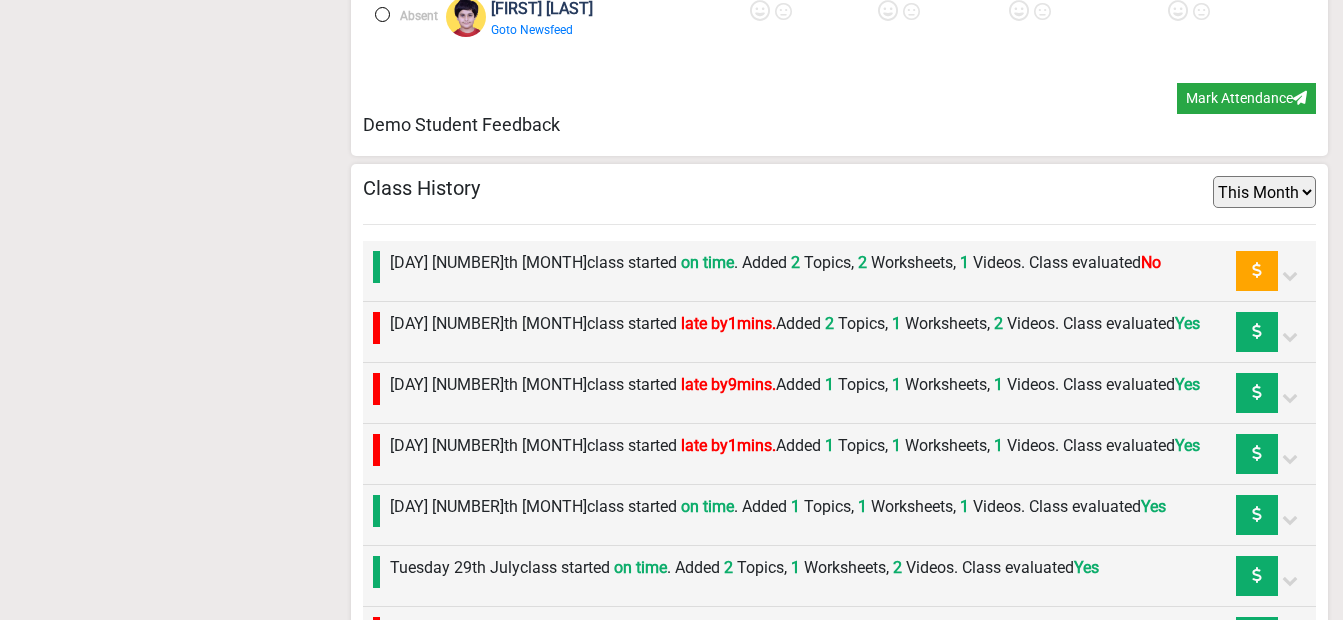 click at bounding box center [1290, 275] 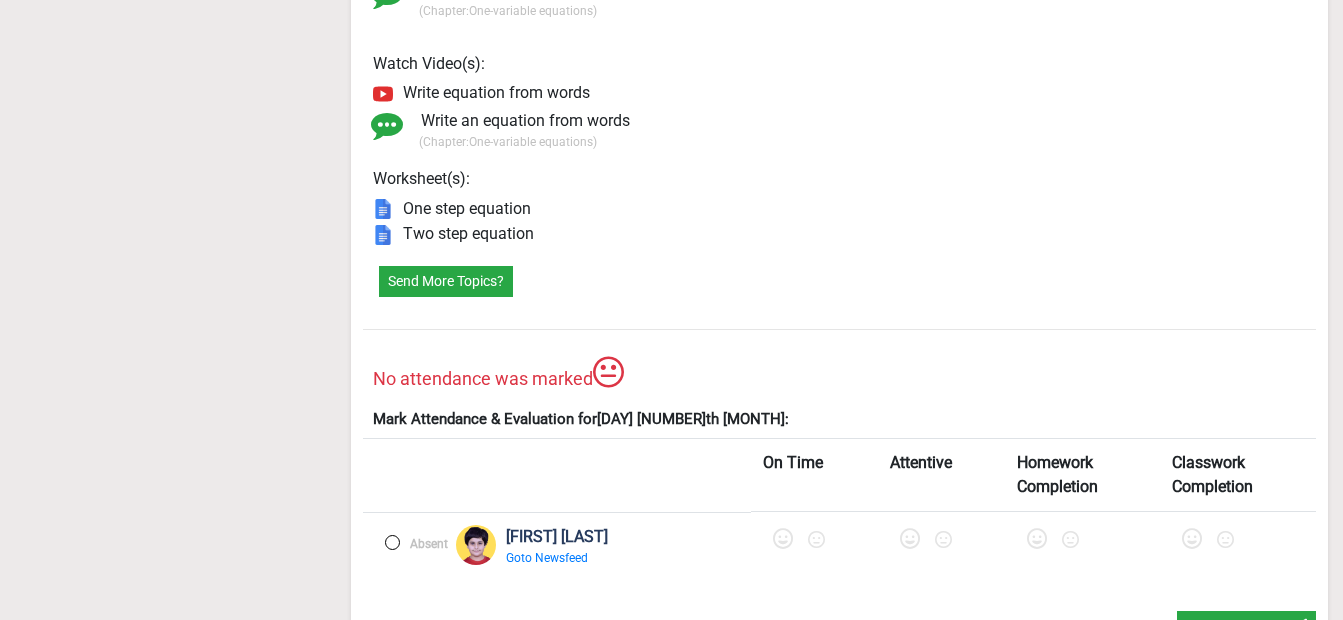 scroll, scrollTop: 1718, scrollLeft: 0, axis: vertical 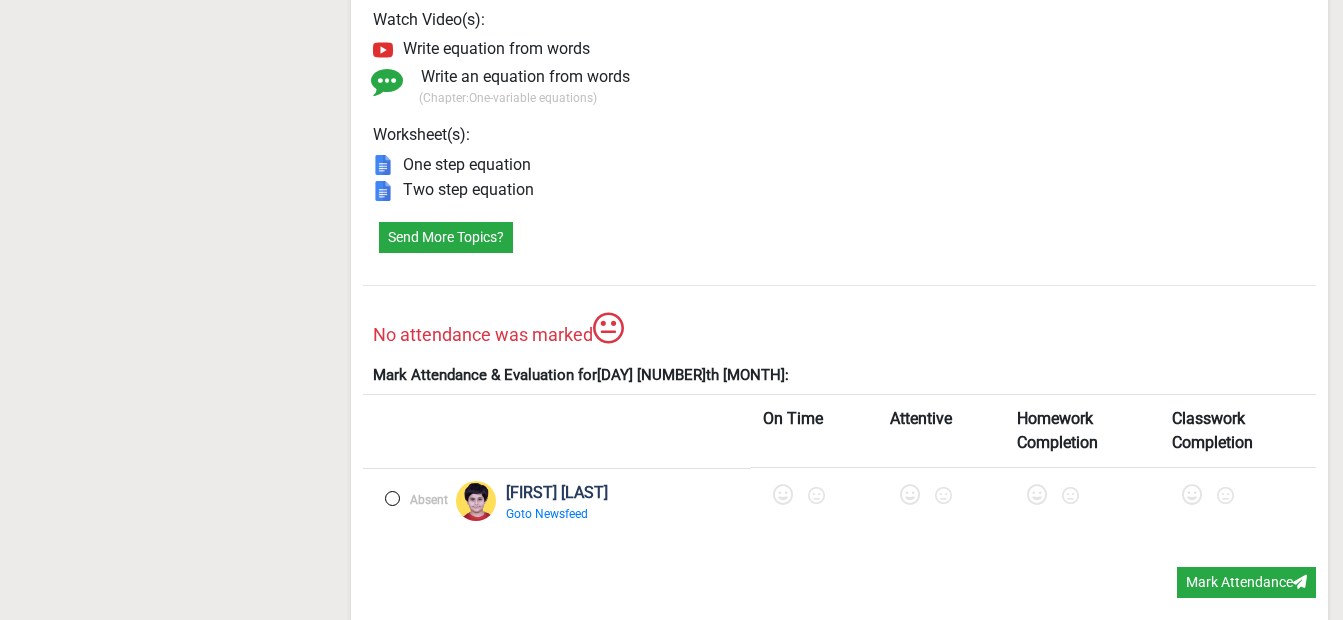 click at bounding box center (783, 495) 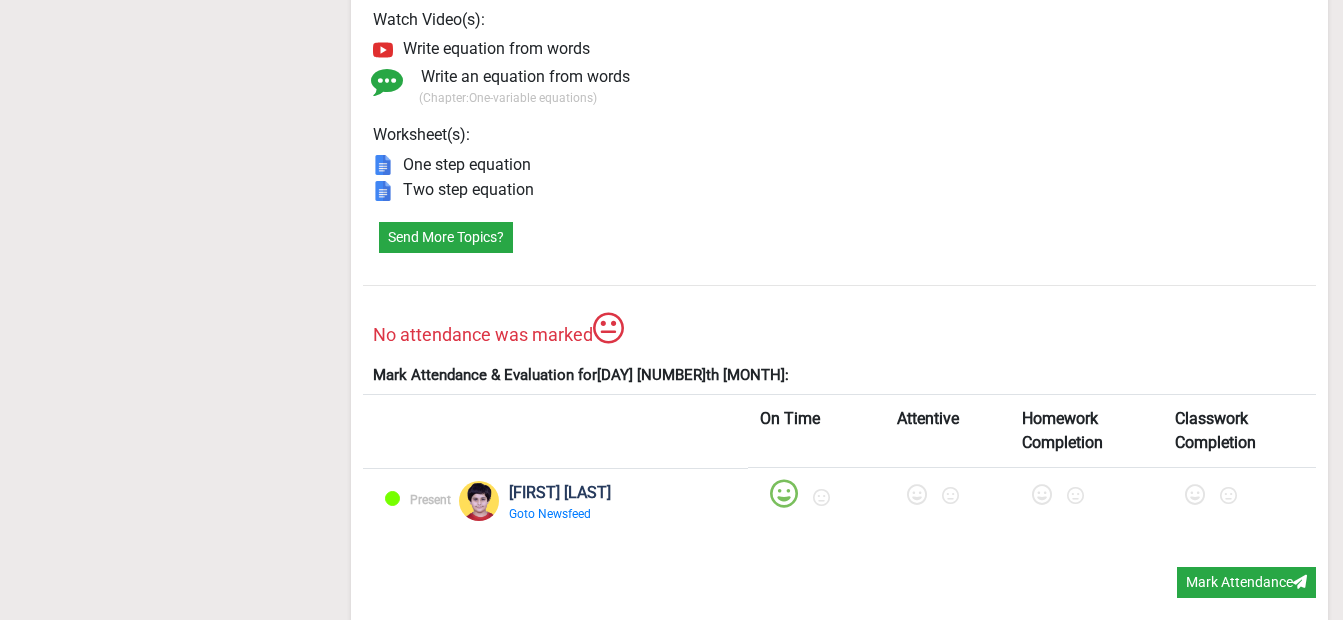 click at bounding box center (917, 495) 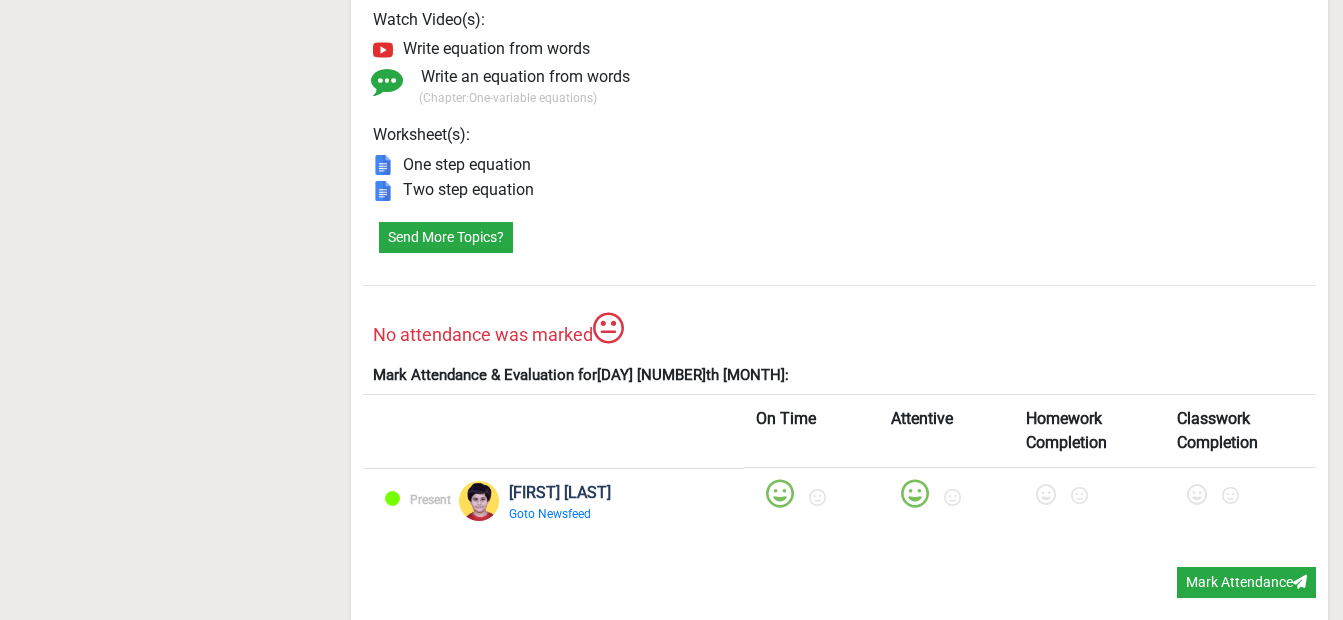 click at bounding box center (1046, 495) 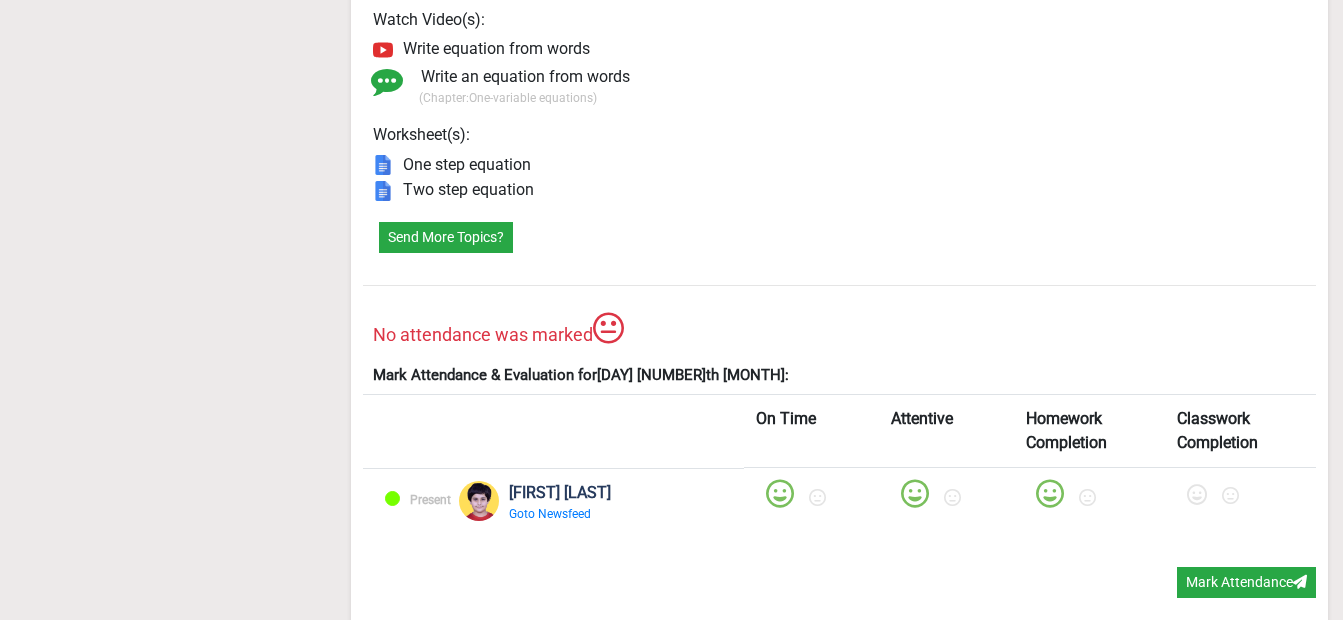 click at bounding box center (1197, 495) 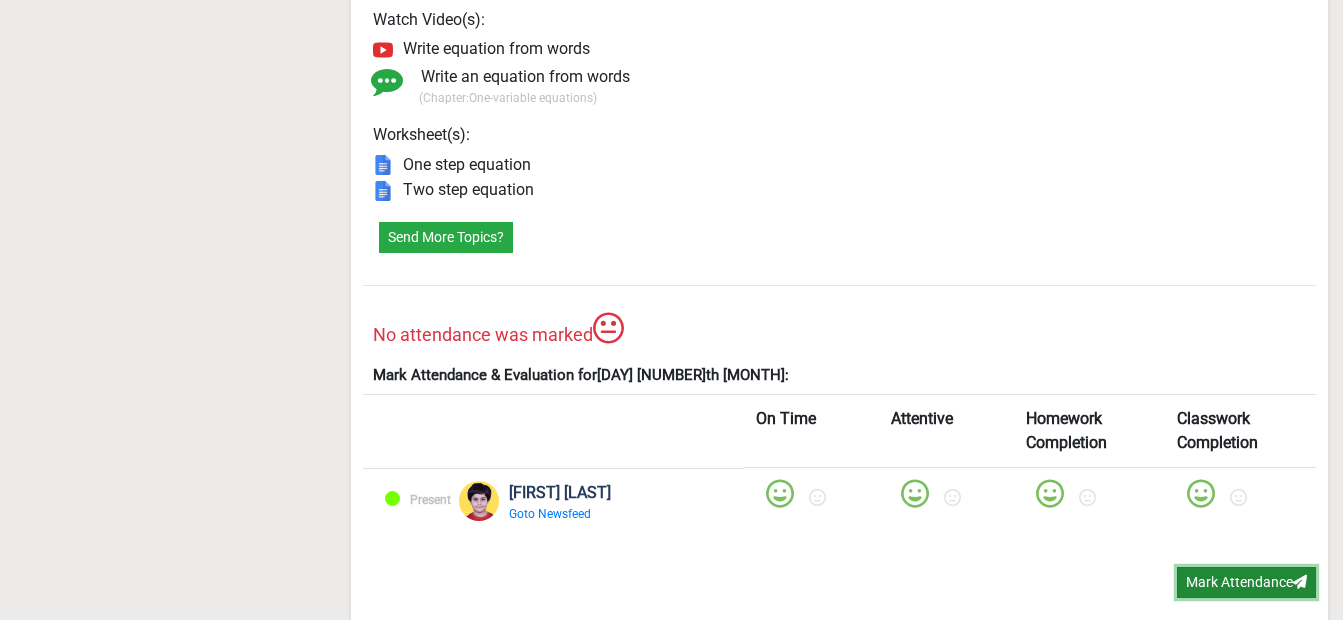 click on "Mark Attendance" at bounding box center [1246, 582] 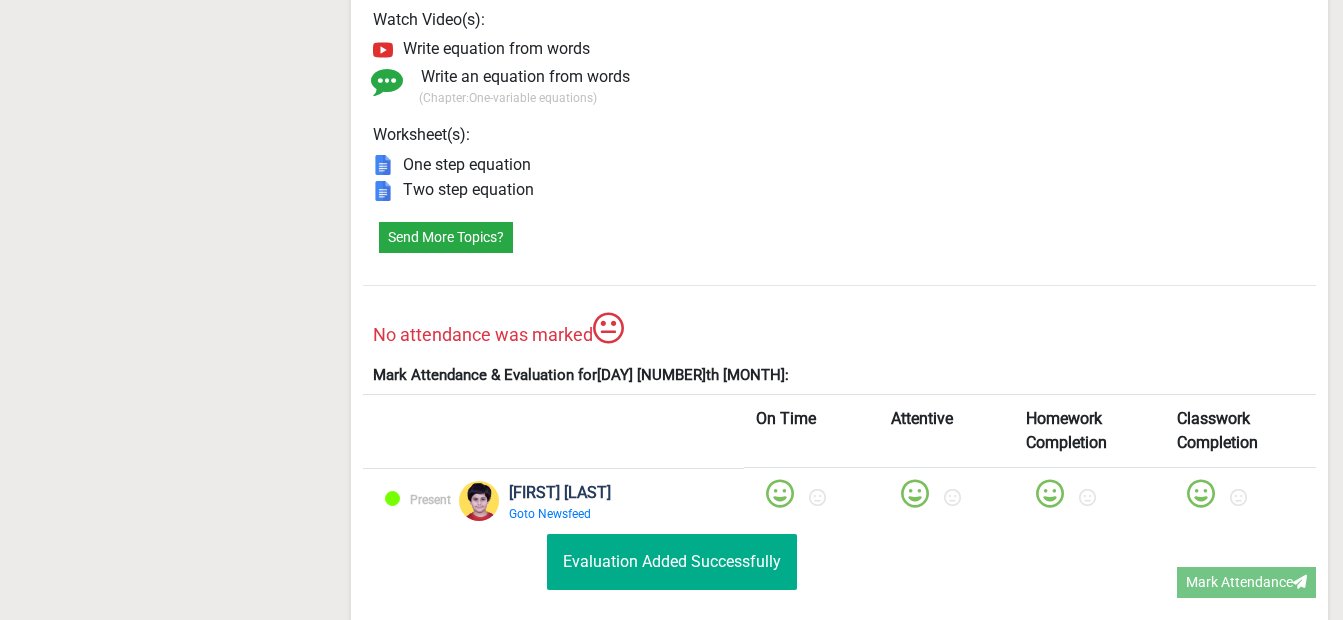 scroll, scrollTop: 77, scrollLeft: 0, axis: vertical 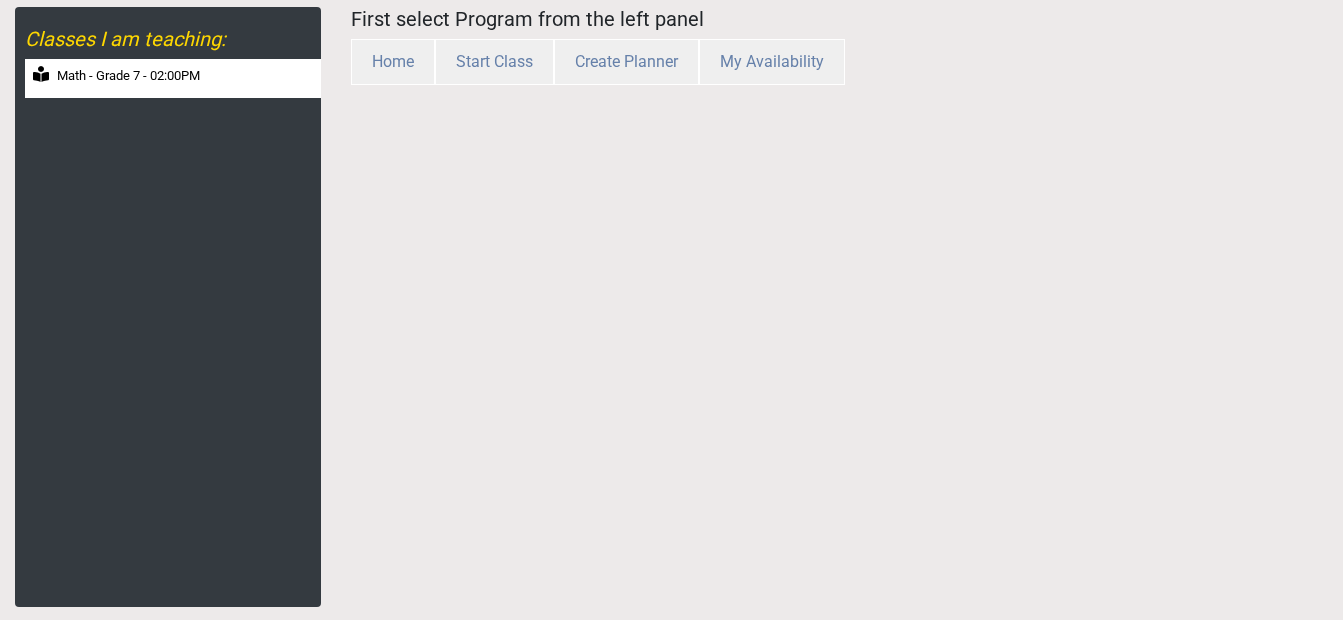 click on "Math - Grade 7 - 02:00PM" at bounding box center (128, 76) 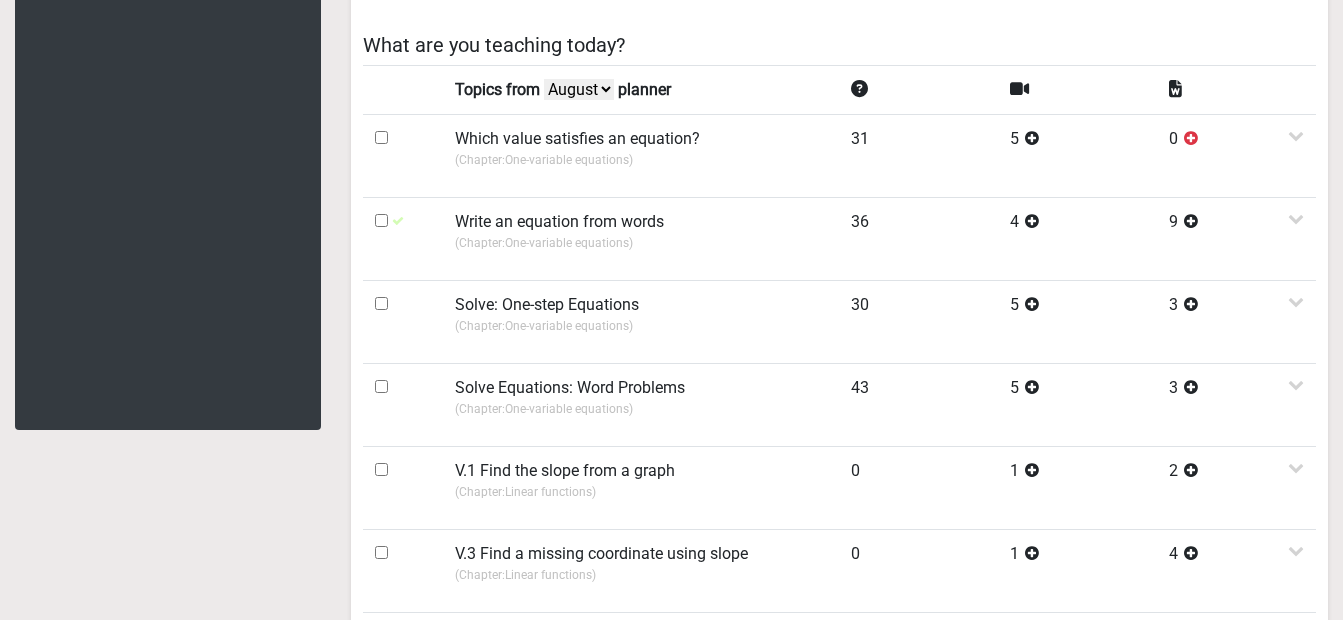scroll, scrollTop: 0, scrollLeft: 0, axis: both 